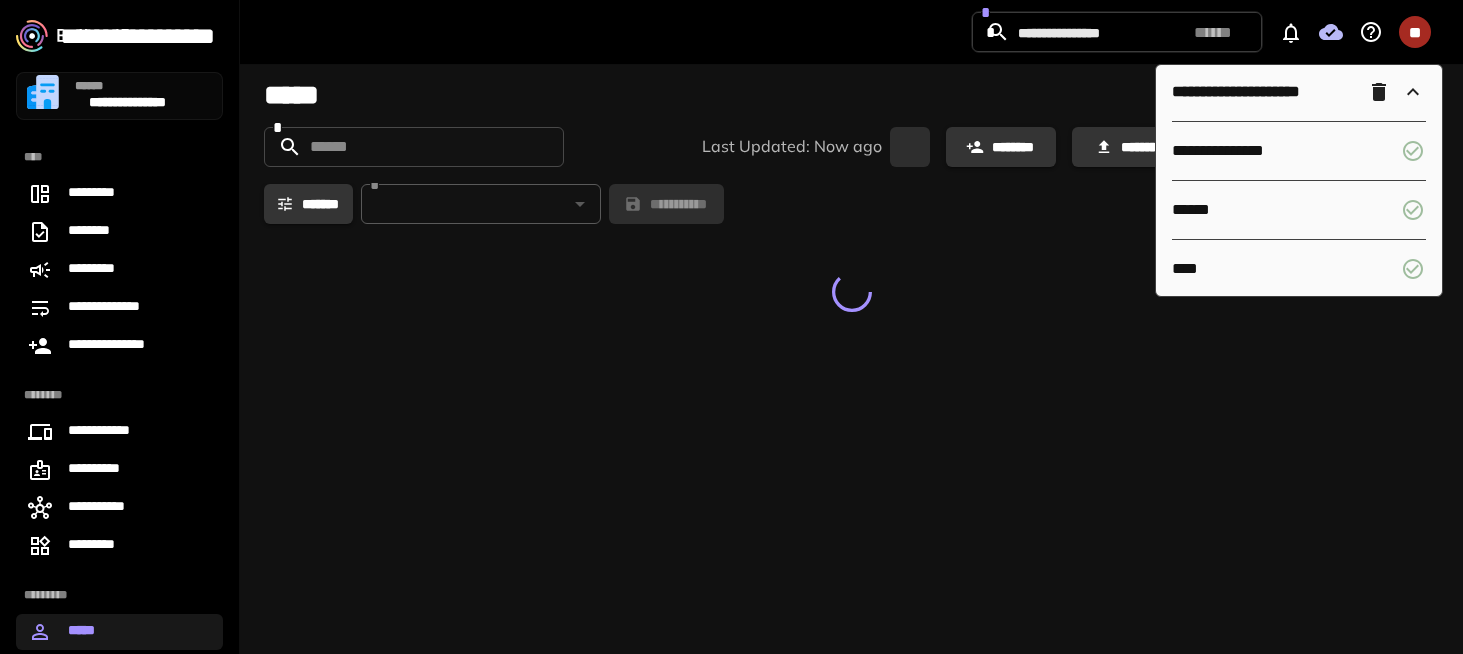 scroll, scrollTop: 0, scrollLeft: 0, axis: both 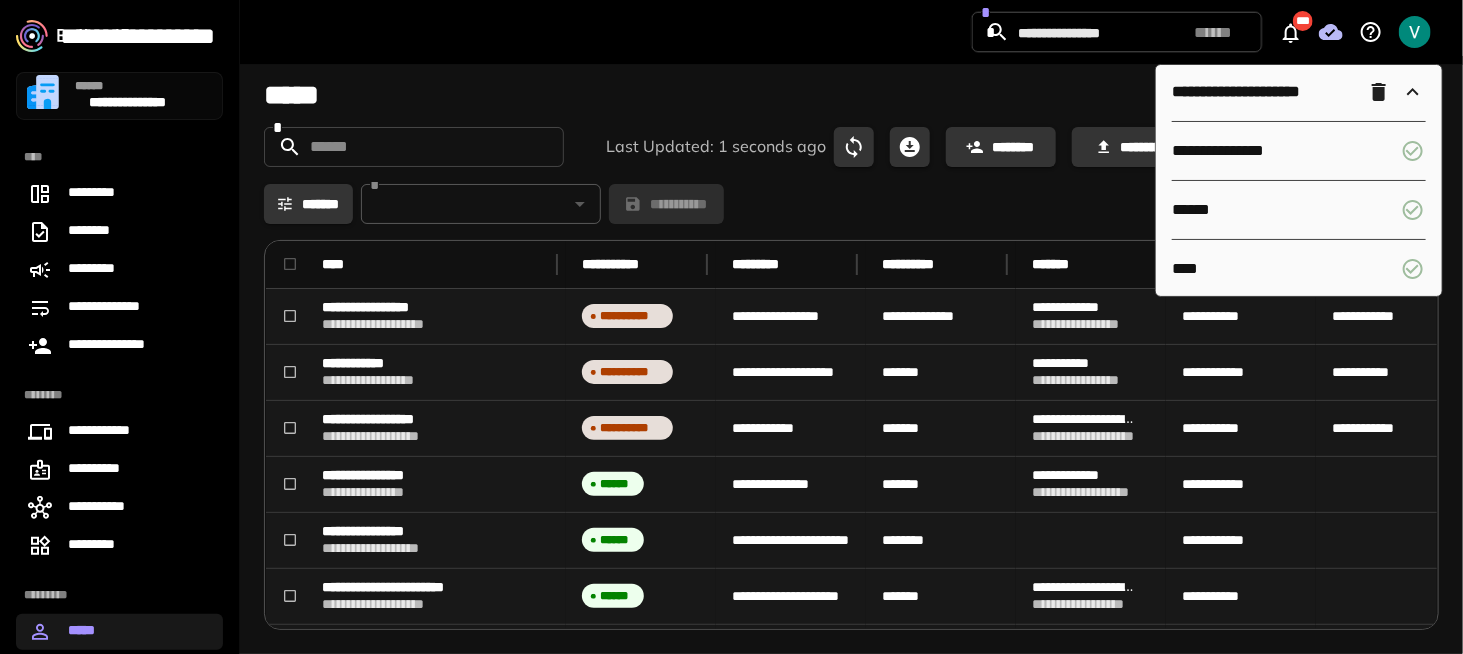click on "**********" at bounding box center (119, 96) 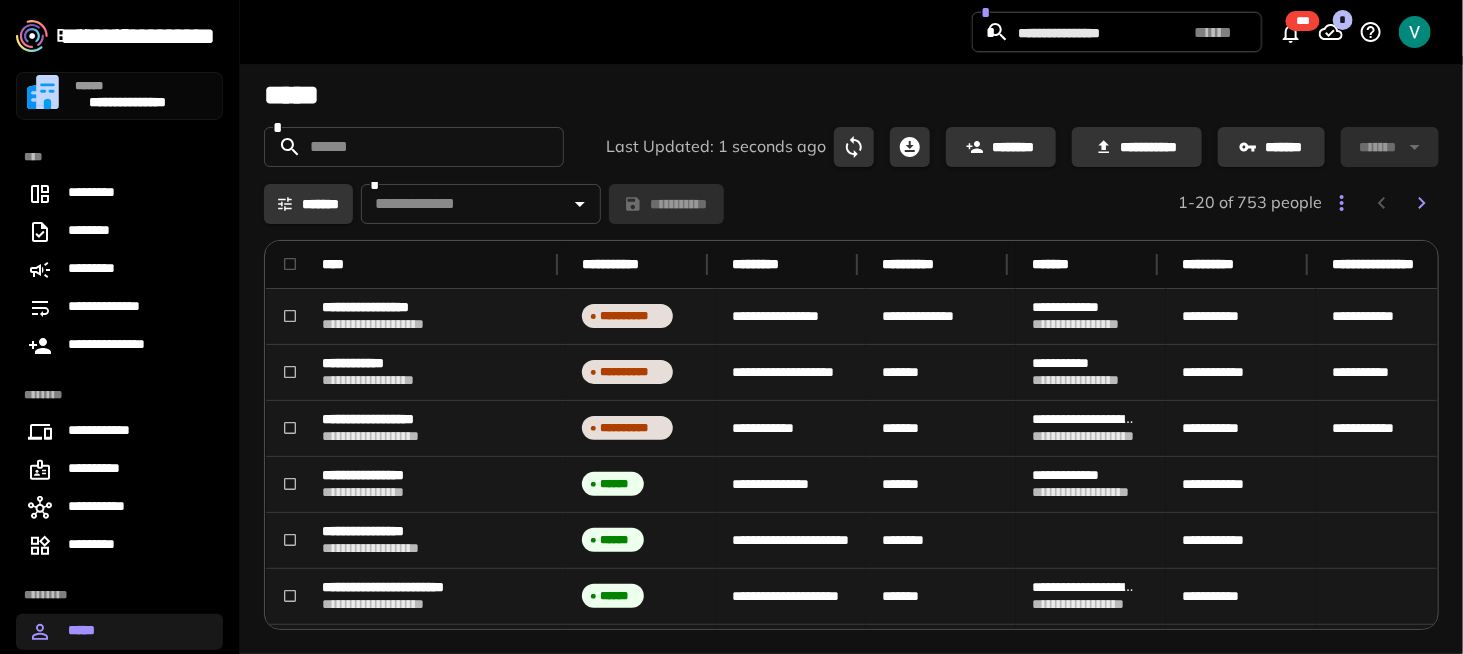 click on "**********" at bounding box center [119, 96] 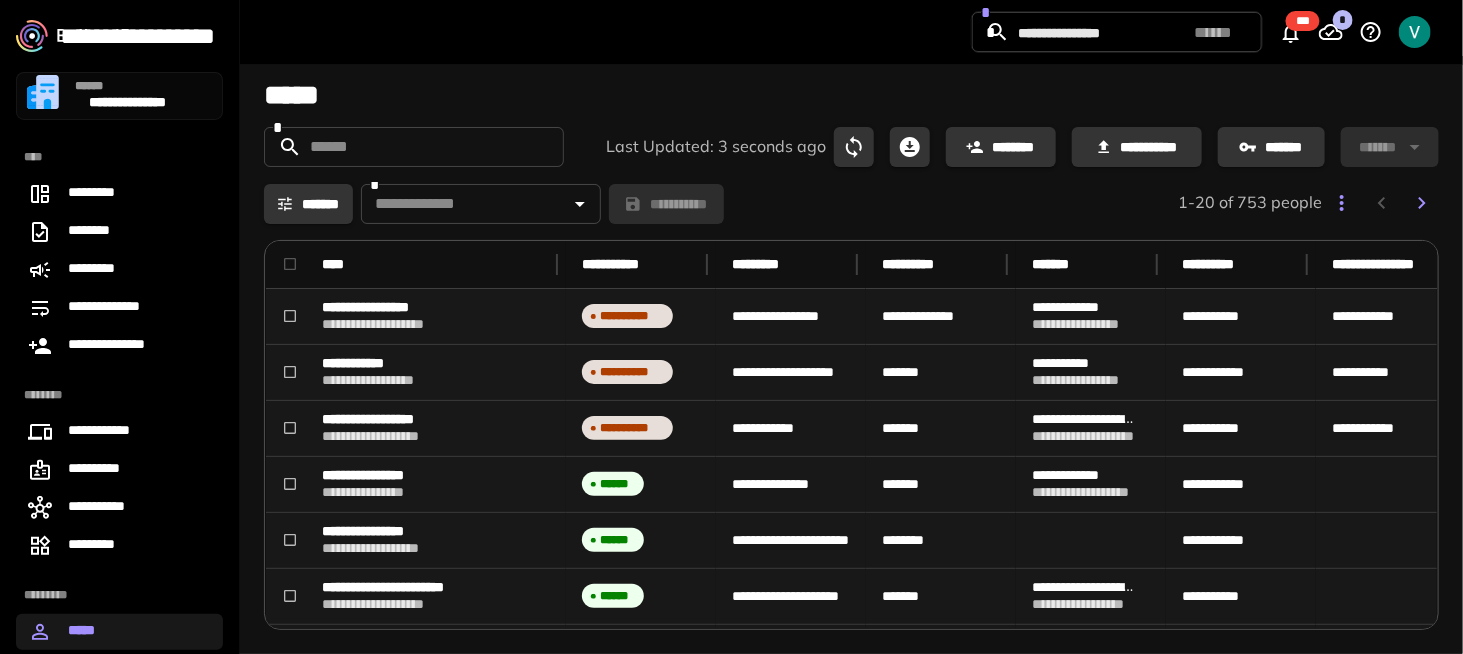 click on "**********" at bounding box center (119, 96) 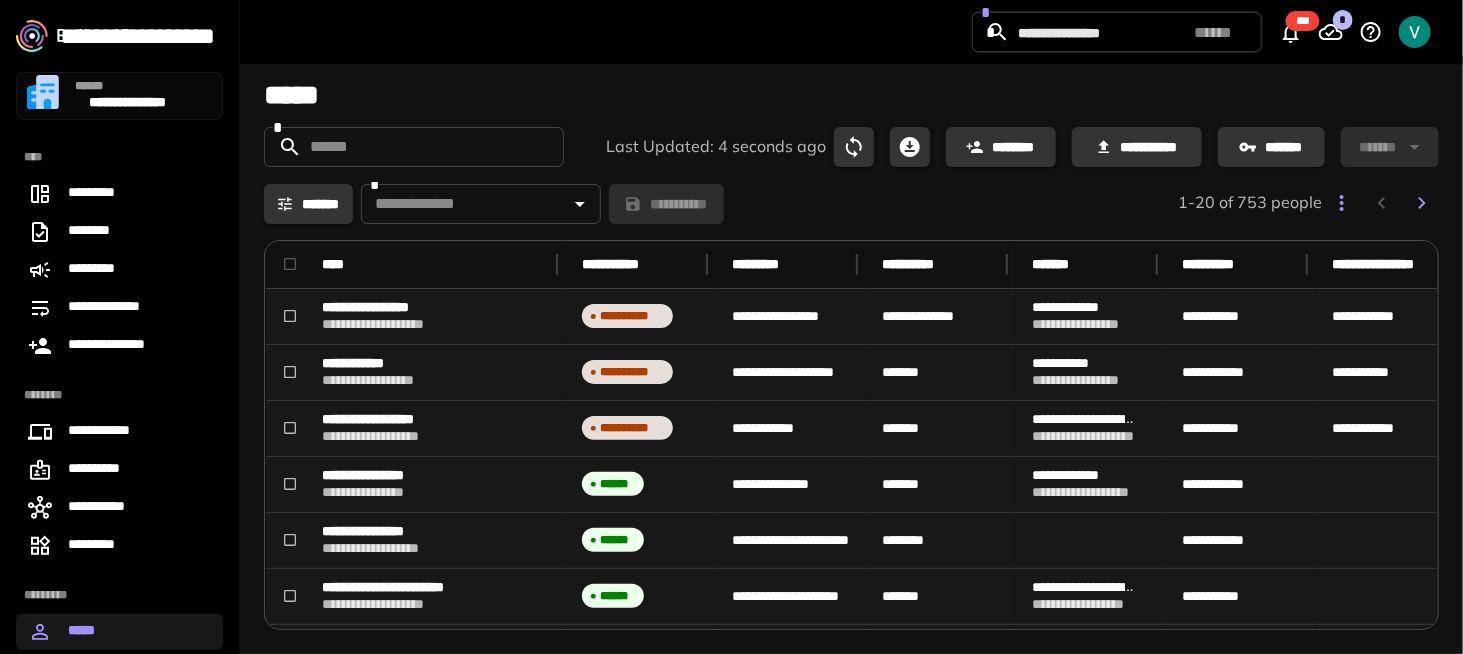 click on "**********" at bounding box center [119, 96] 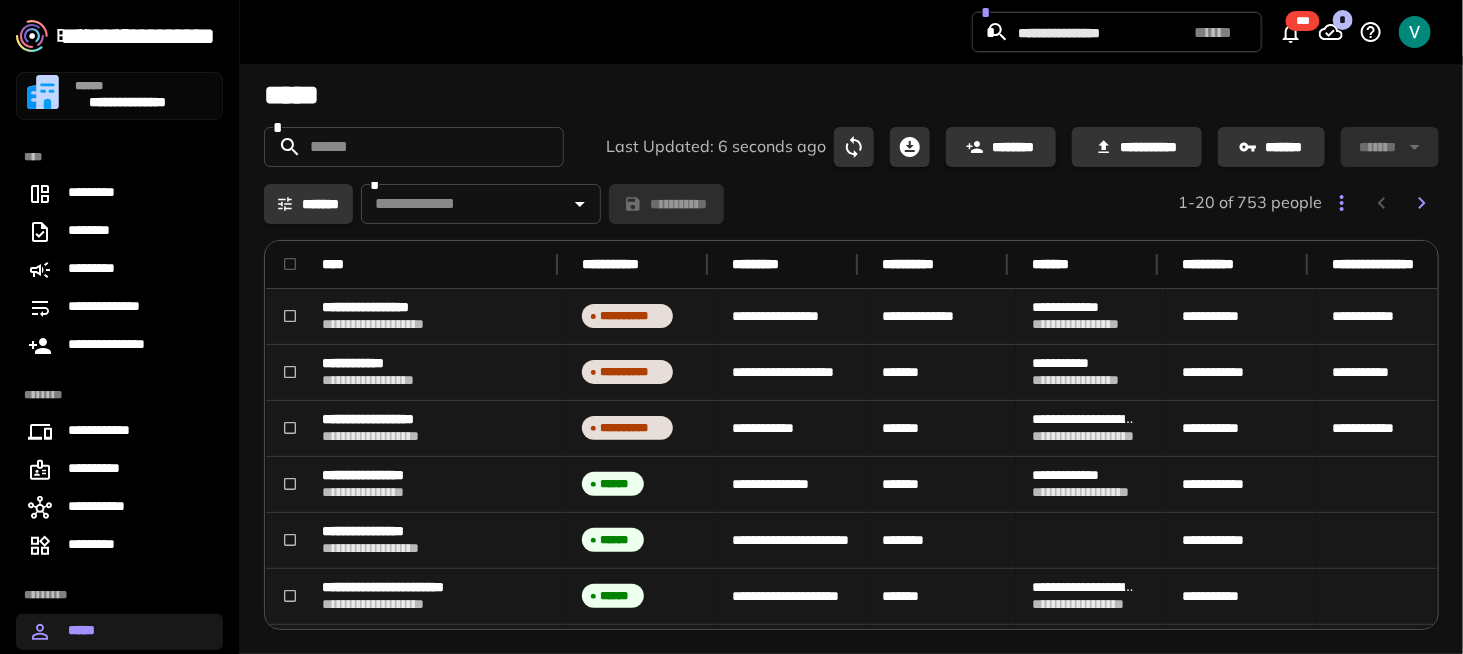 click on "**********" at bounding box center [119, 96] 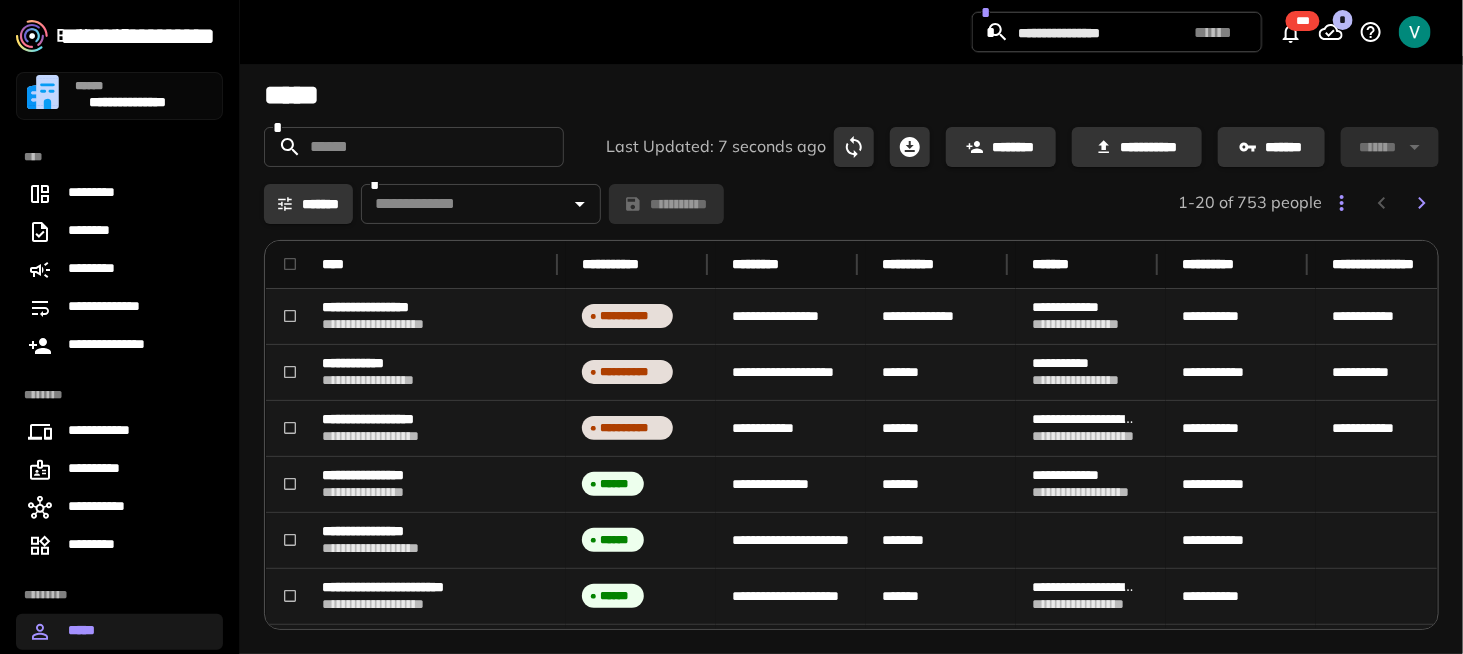 drag, startPoint x: 98, startPoint y: 95, endPoint x: 192, endPoint y: 103, distance: 94.33981 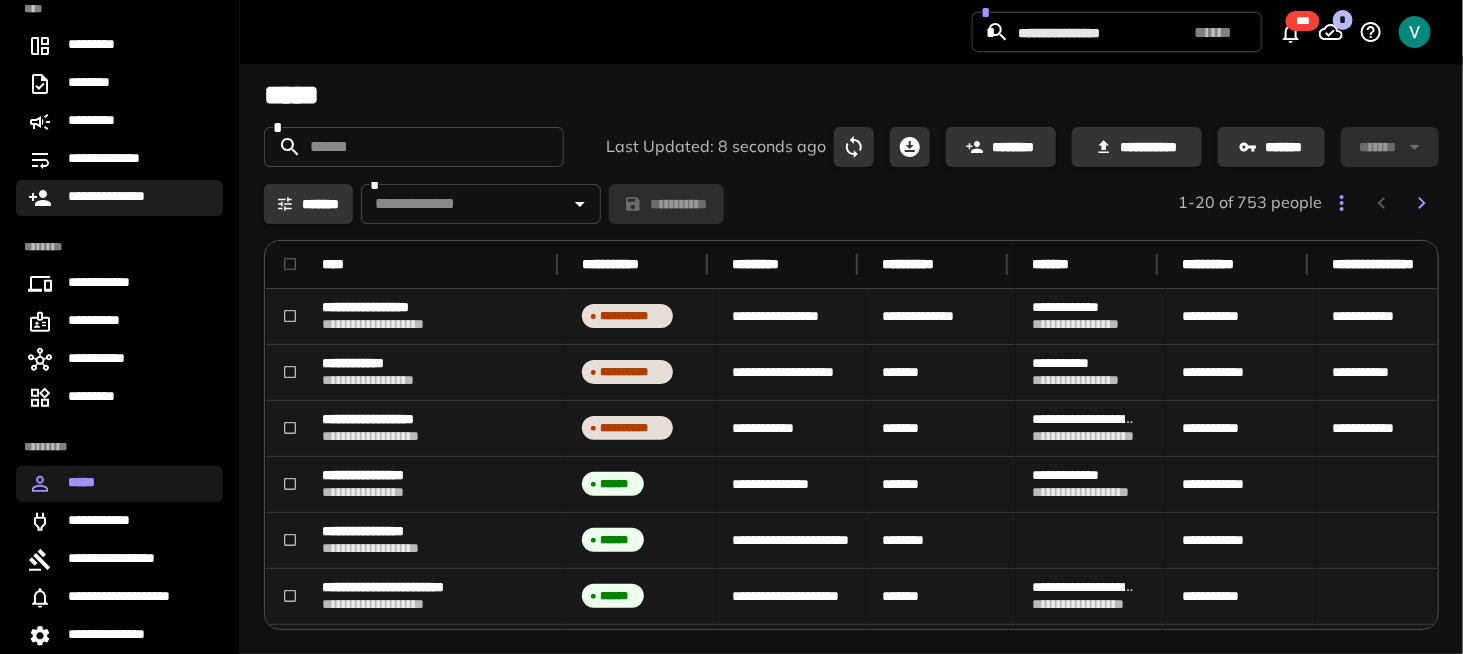 scroll, scrollTop: 0, scrollLeft: 0, axis: both 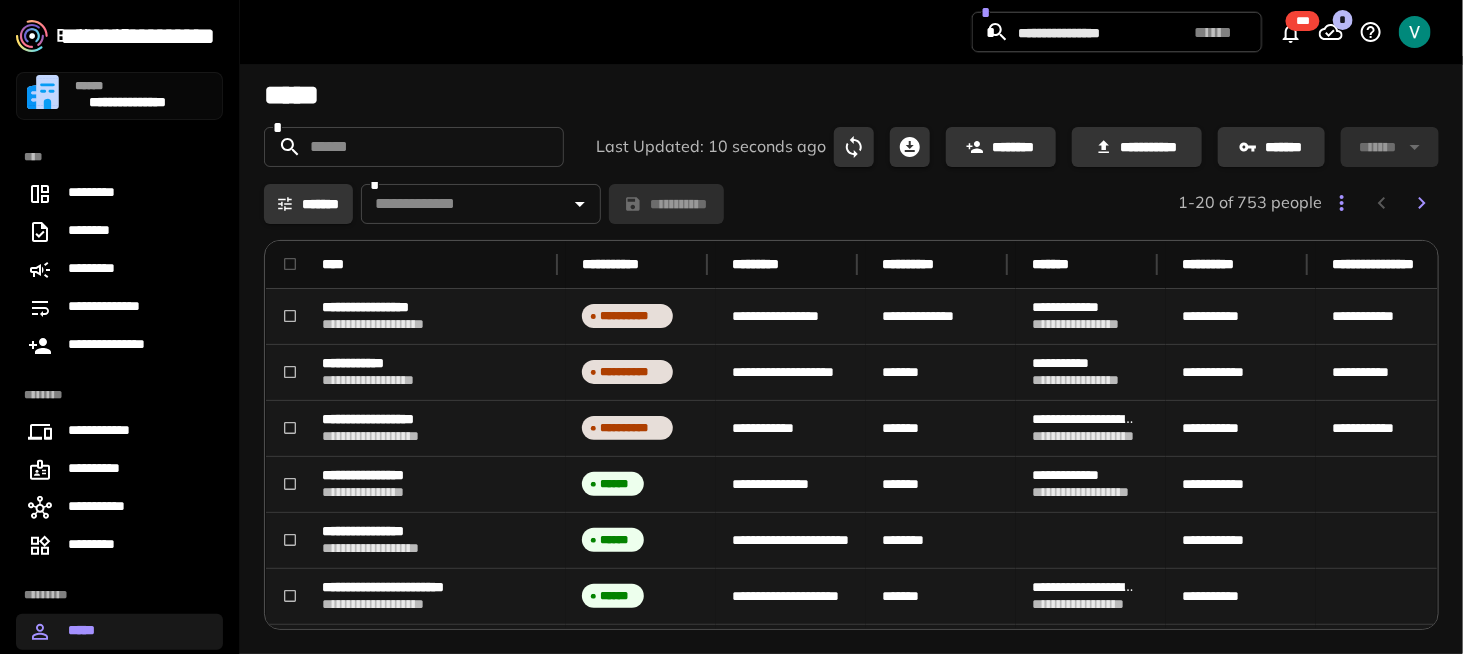 click on "**********" at bounding box center [119, 96] 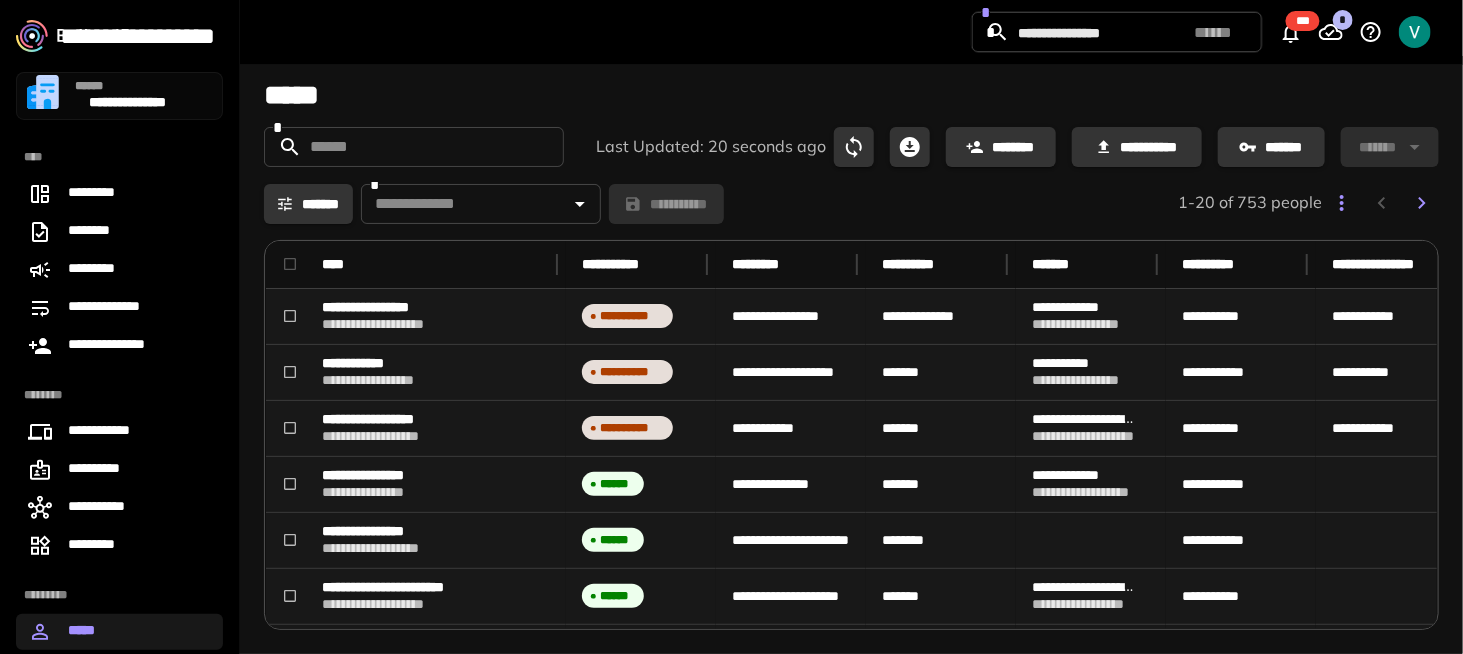 click at bounding box center (1415, 32) 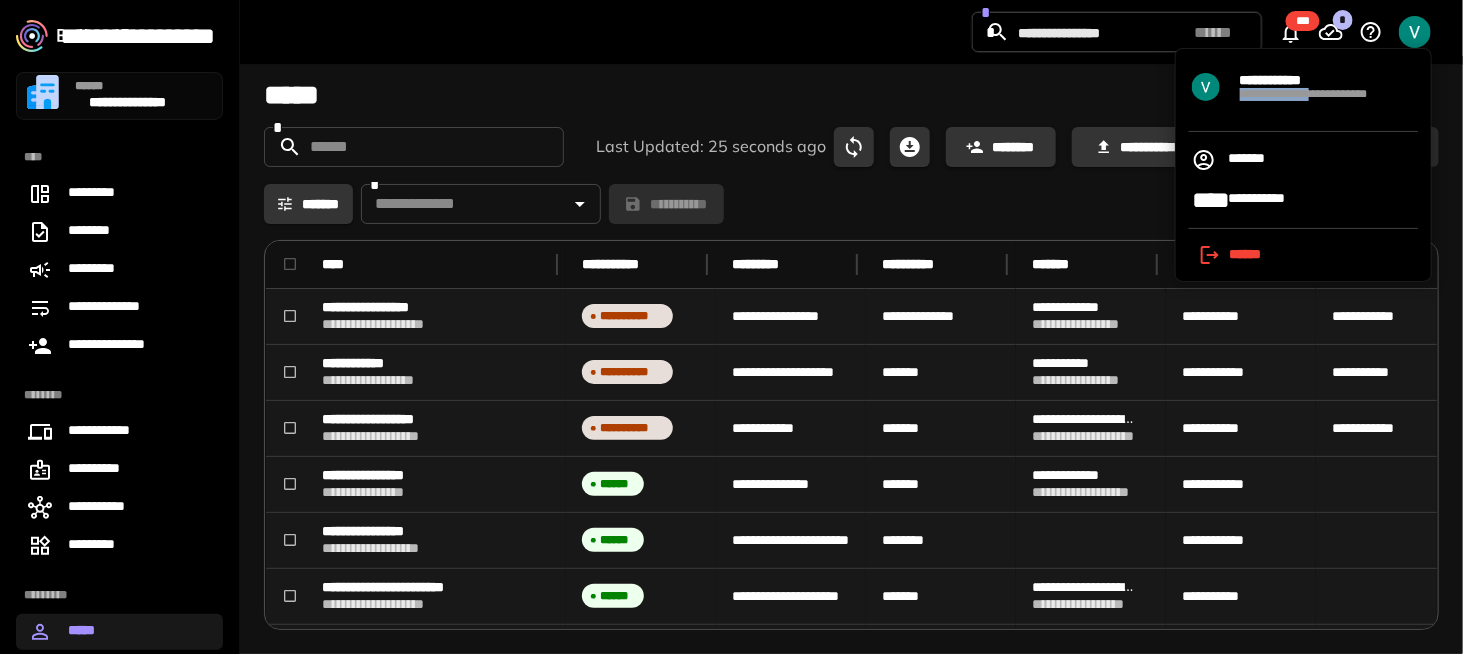drag, startPoint x: 1240, startPoint y: 96, endPoint x: 1303, endPoint y: 115, distance: 65.802734 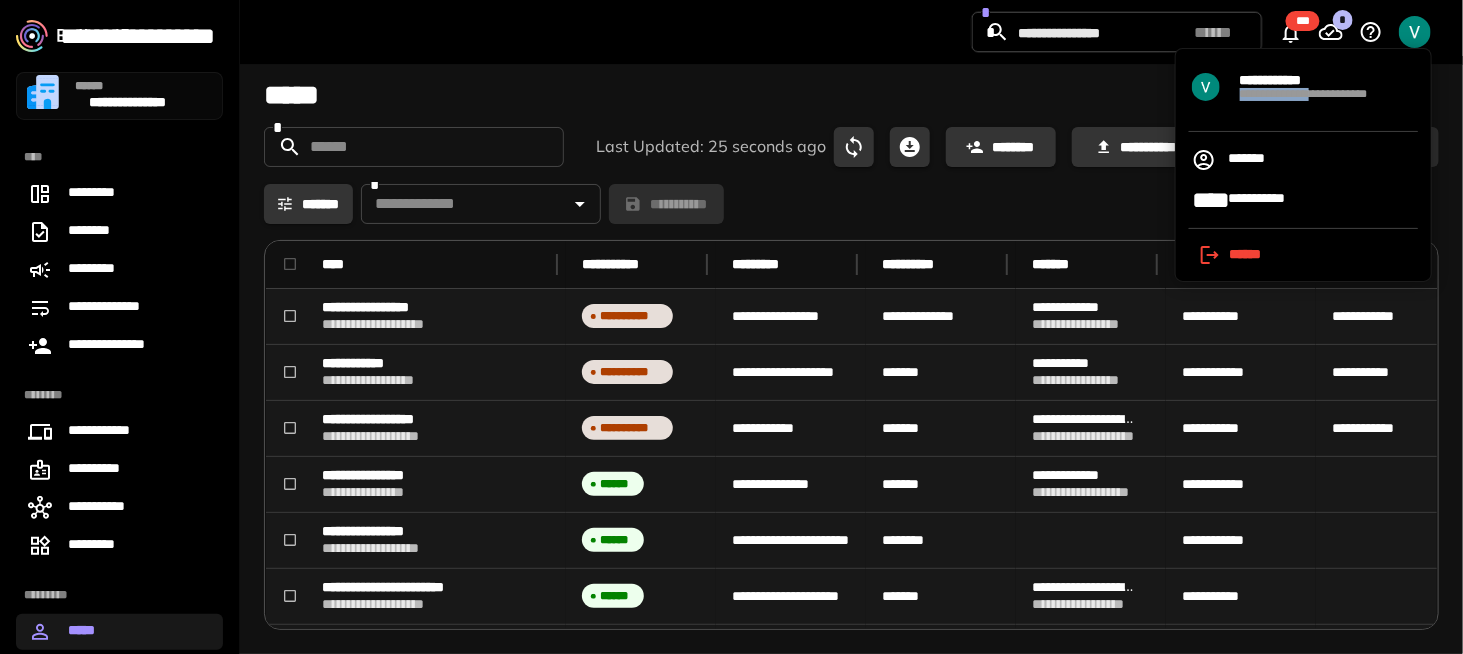 click on "**********" at bounding box center (1303, 94) 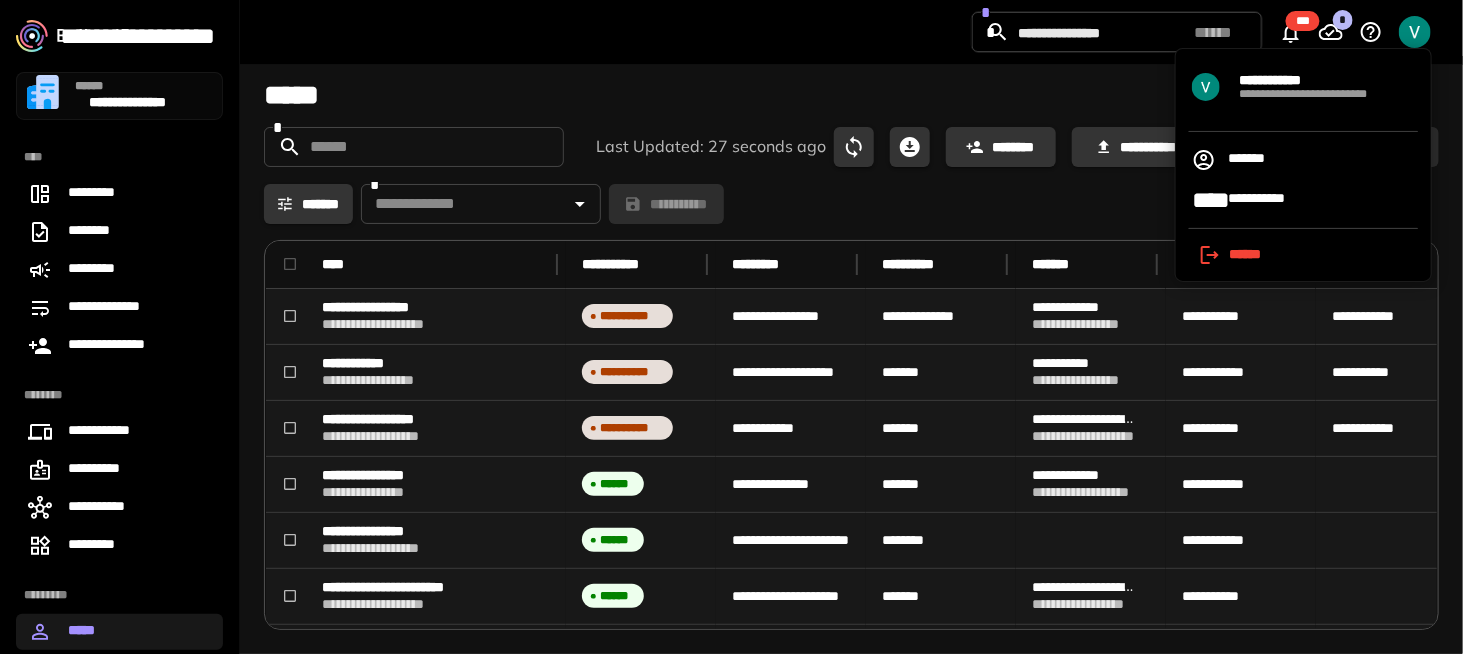 click at bounding box center (731, 327) 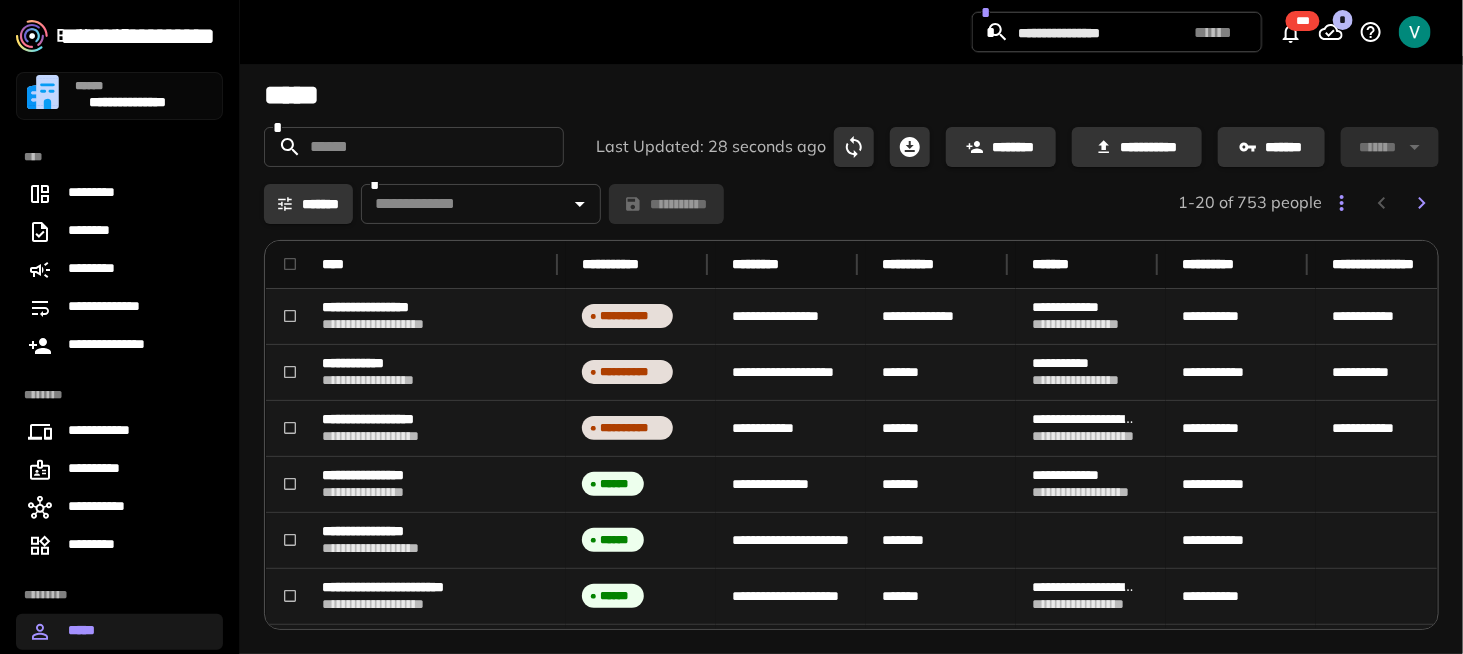 click on "**********" at bounding box center [119, 327] 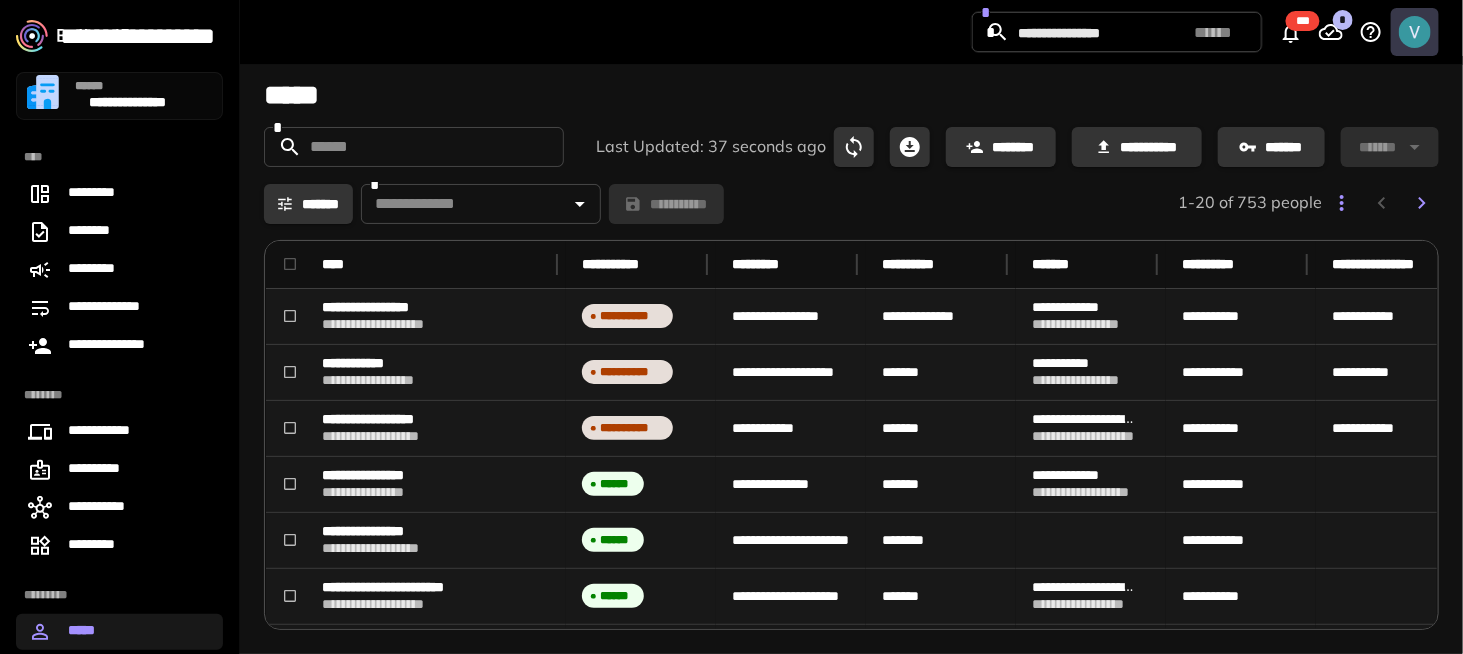click at bounding box center (1415, 32) 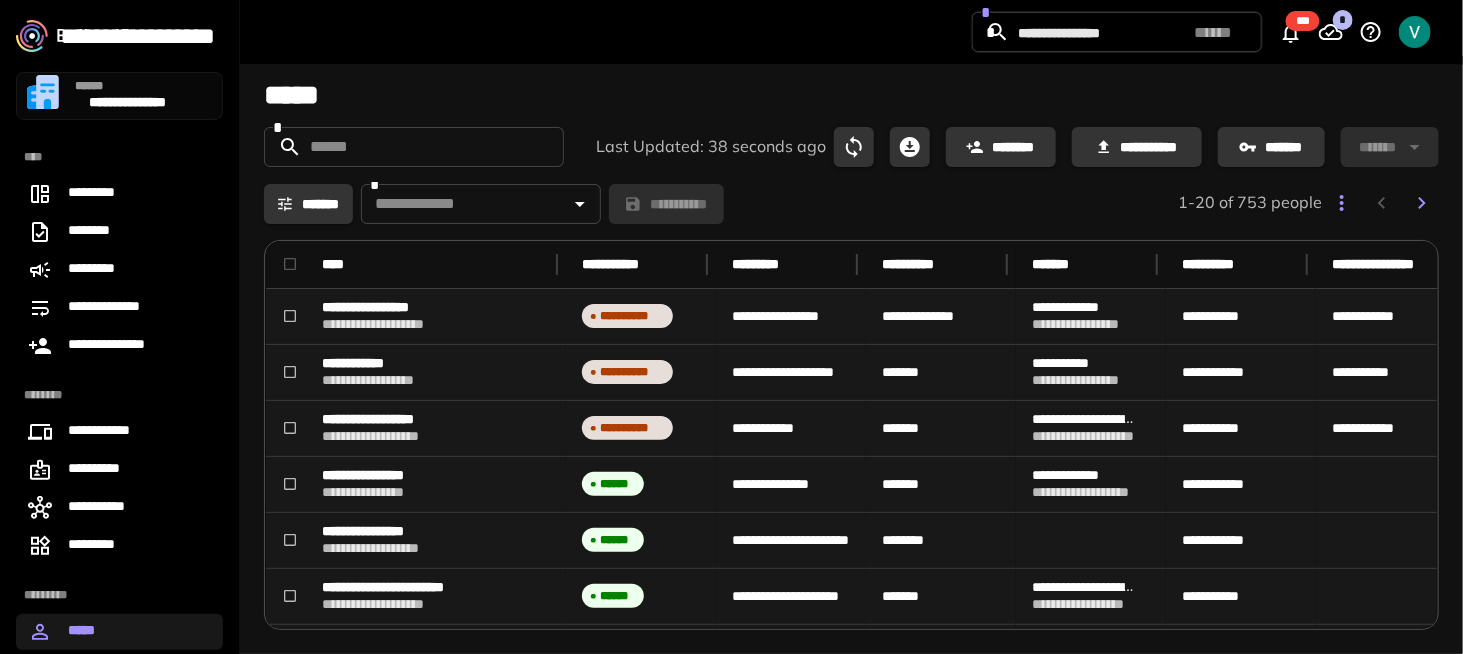 click at bounding box center (1415, 32) 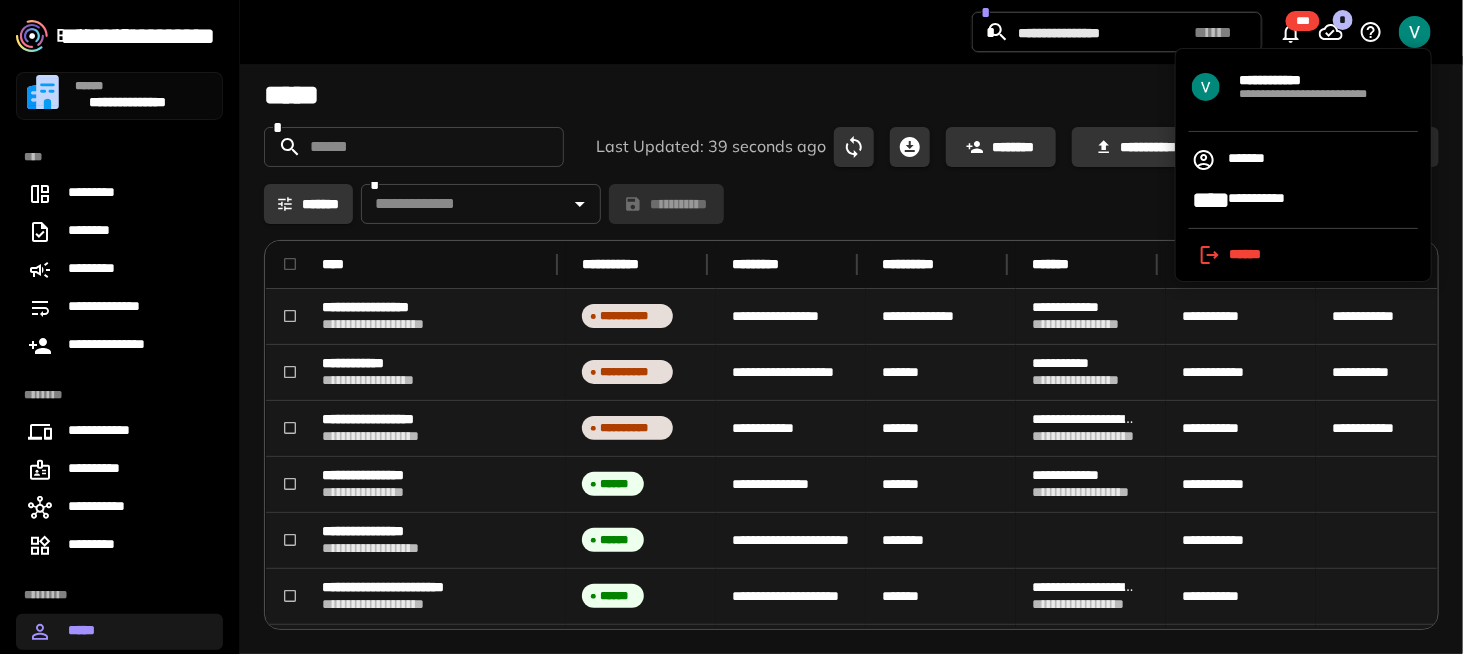 click on "**********" at bounding box center [1313, 101] 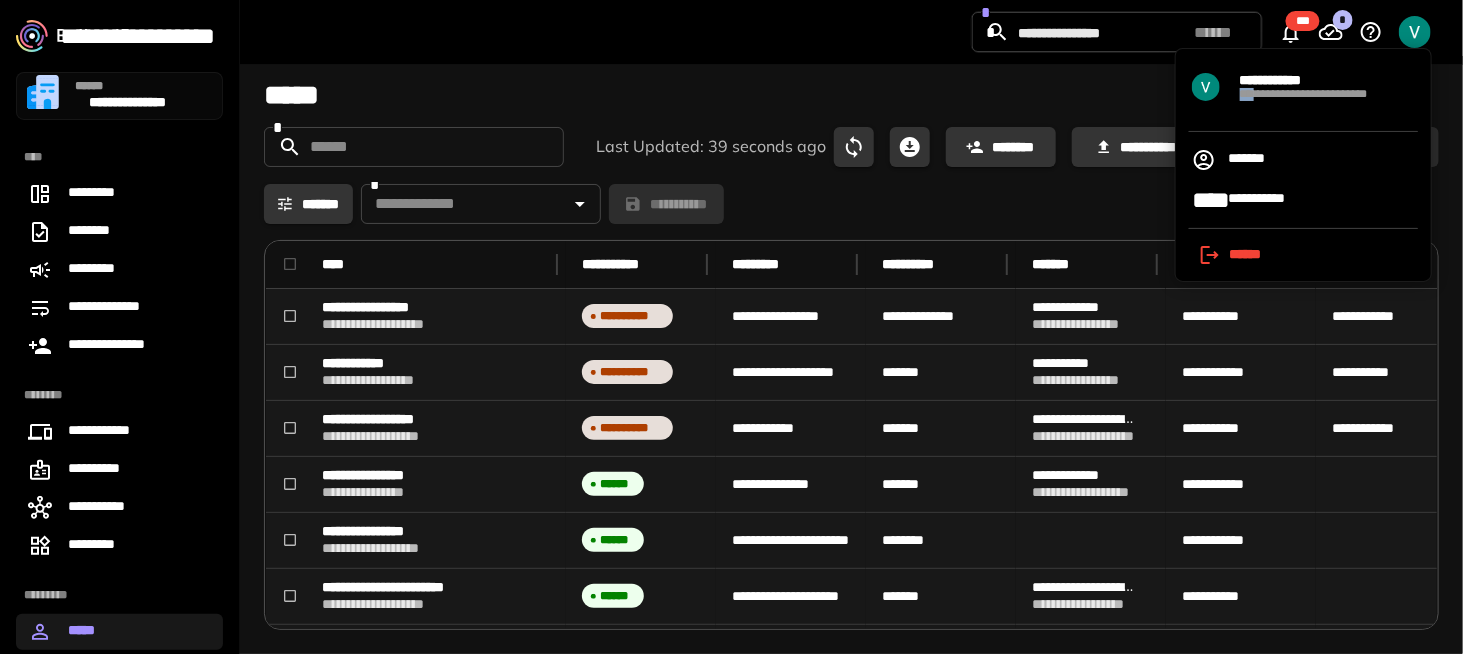 click on "**********" at bounding box center [1313, 101] 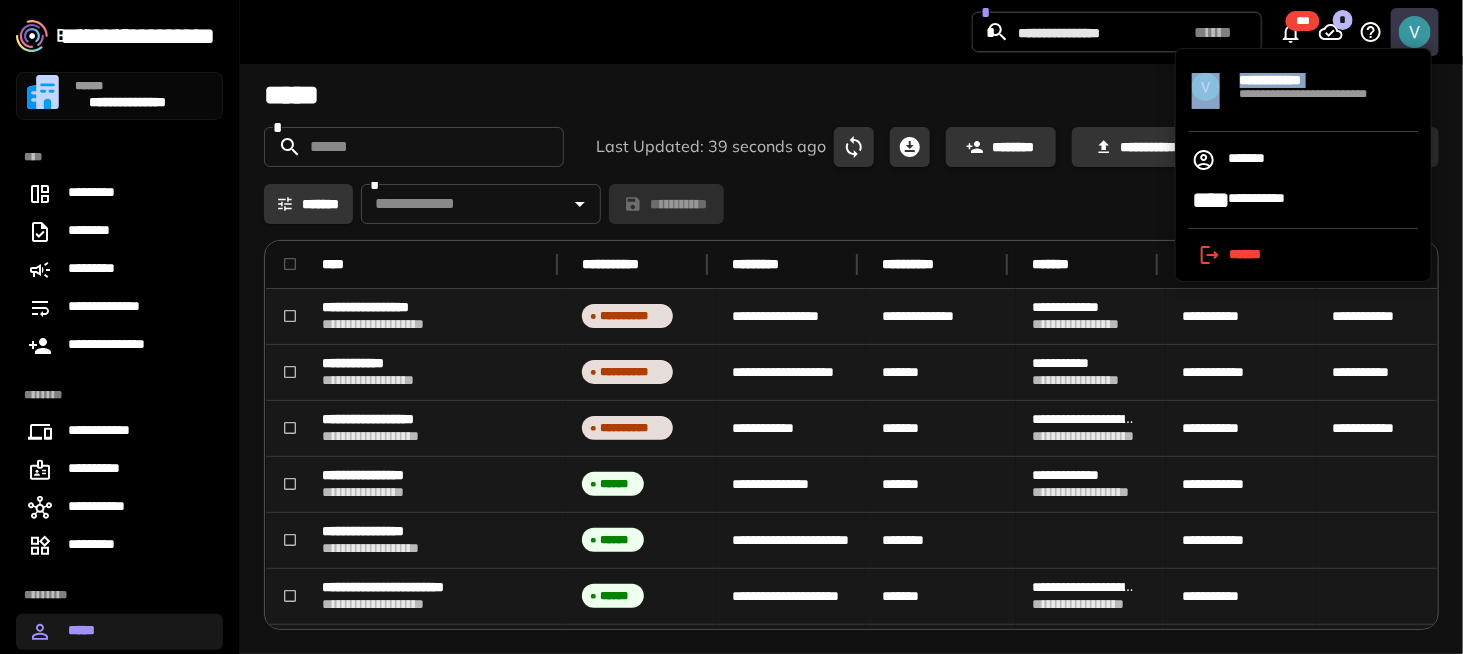 click on "**********" at bounding box center (1313, 101) 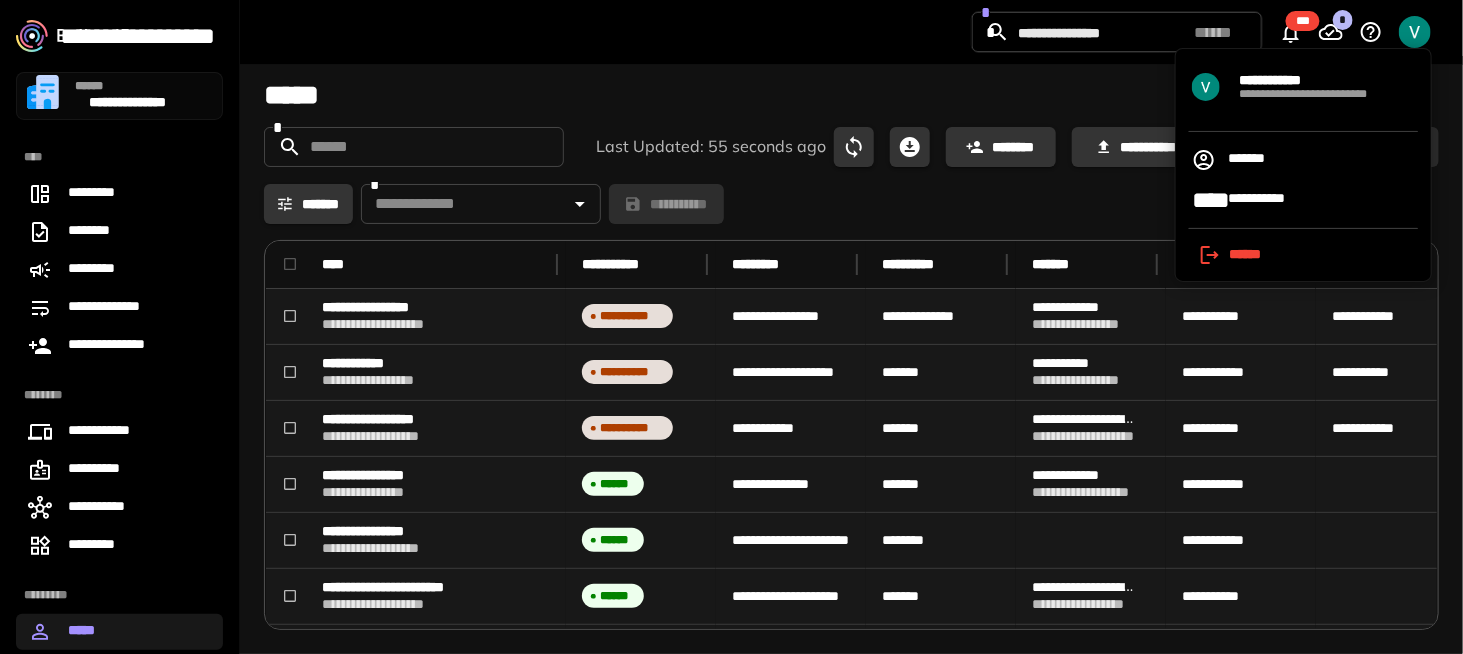 click at bounding box center [731, 327] 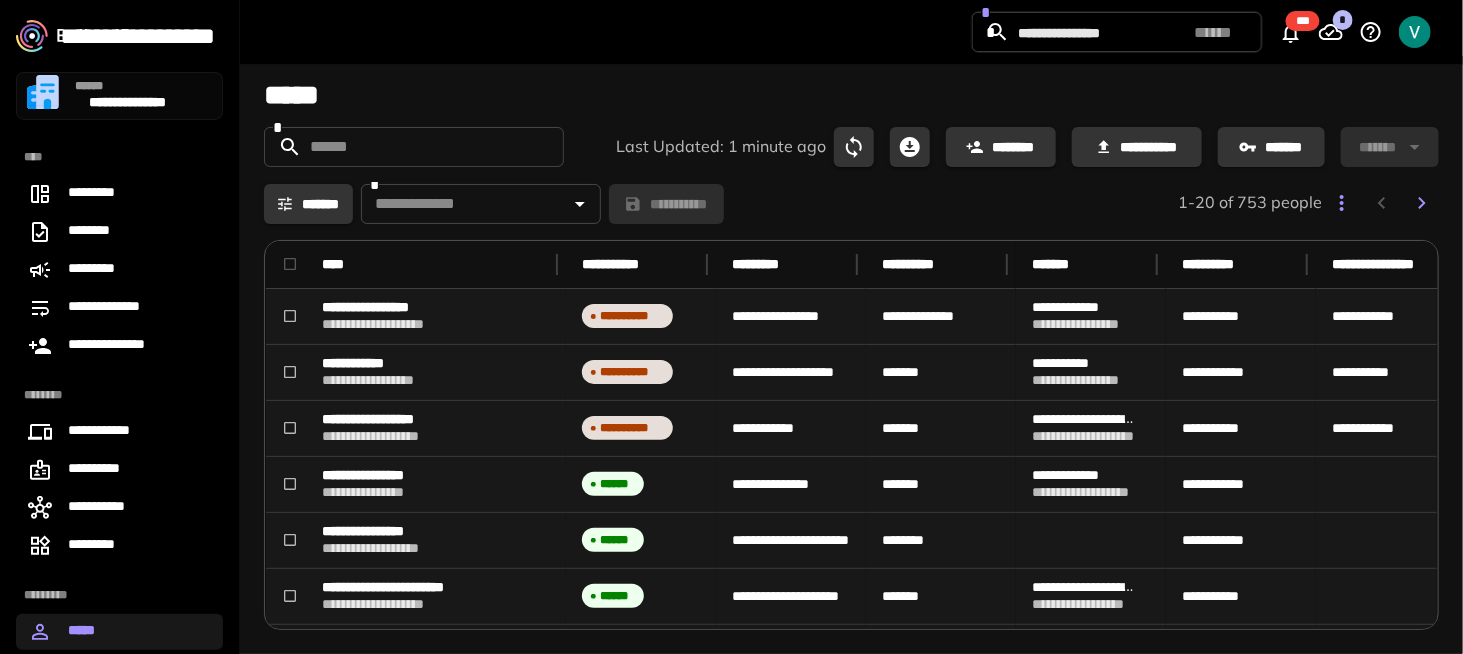 click at bounding box center (1415, 32) 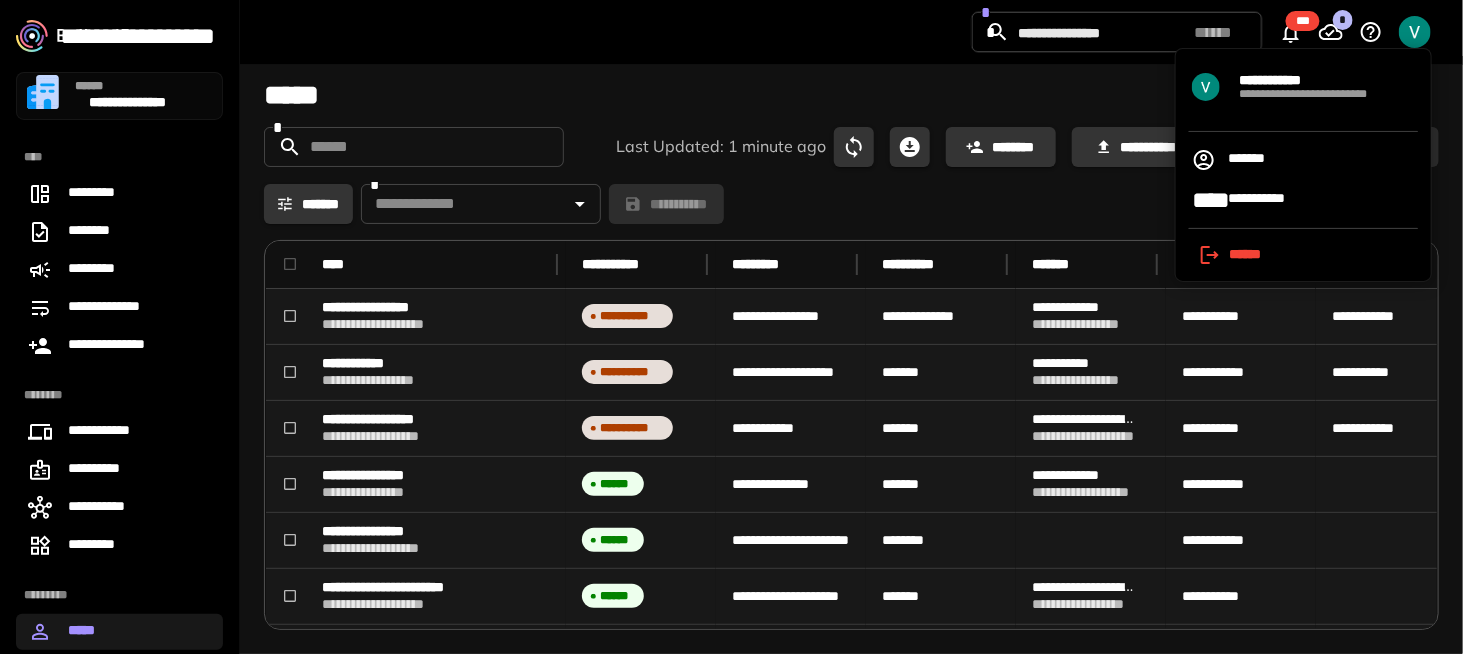 click at bounding box center [731, 327] 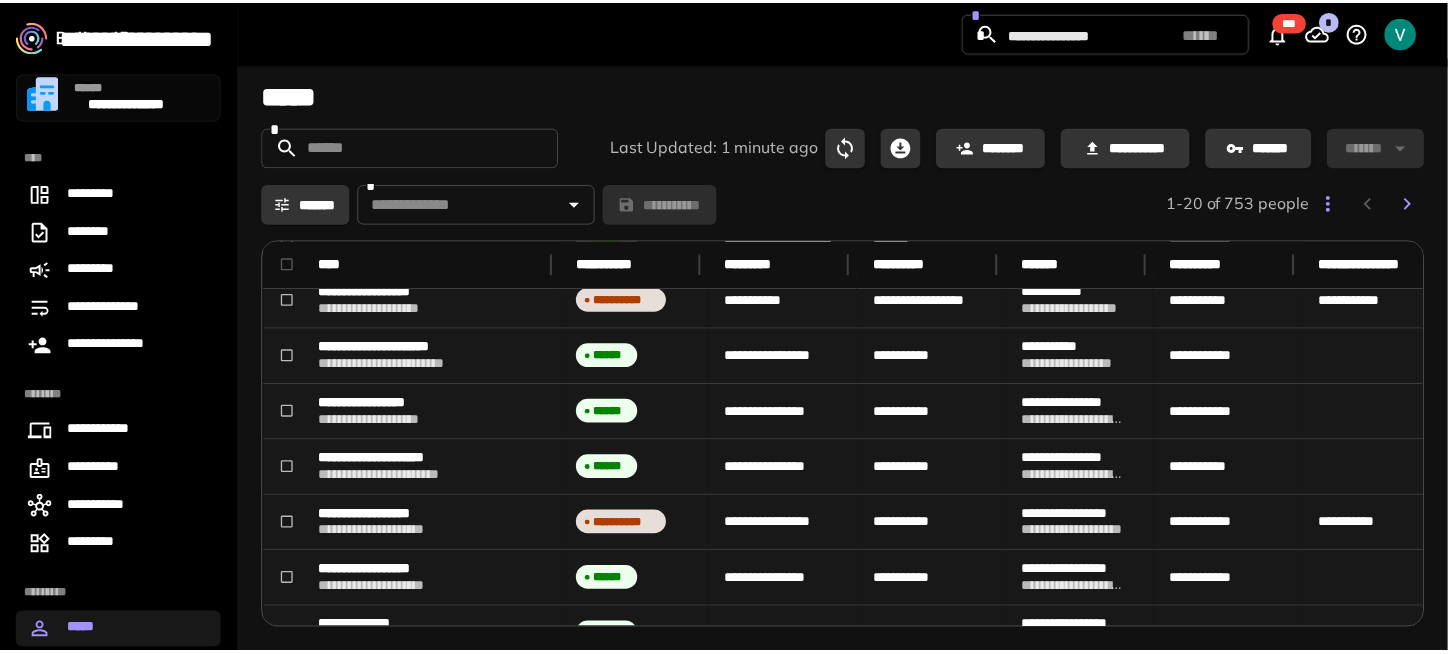 scroll, scrollTop: 200, scrollLeft: 0, axis: vertical 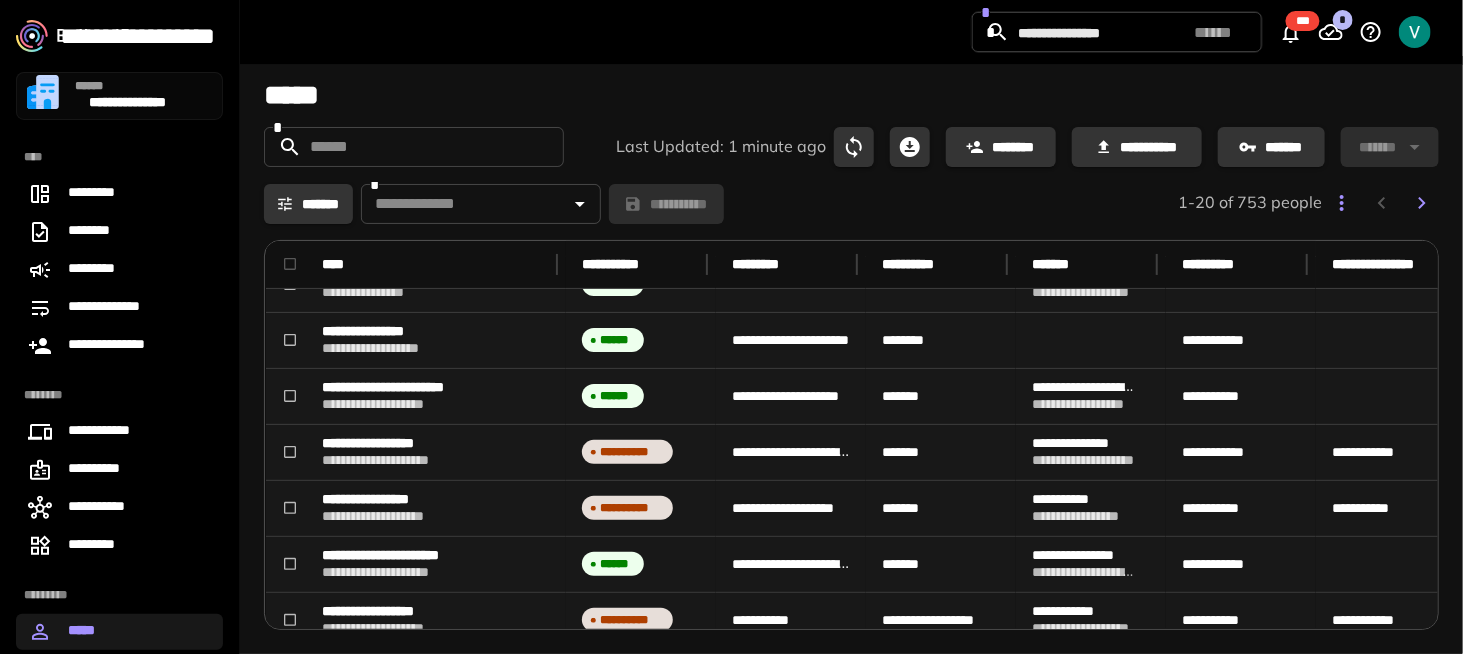 click at bounding box center [1415, 32] 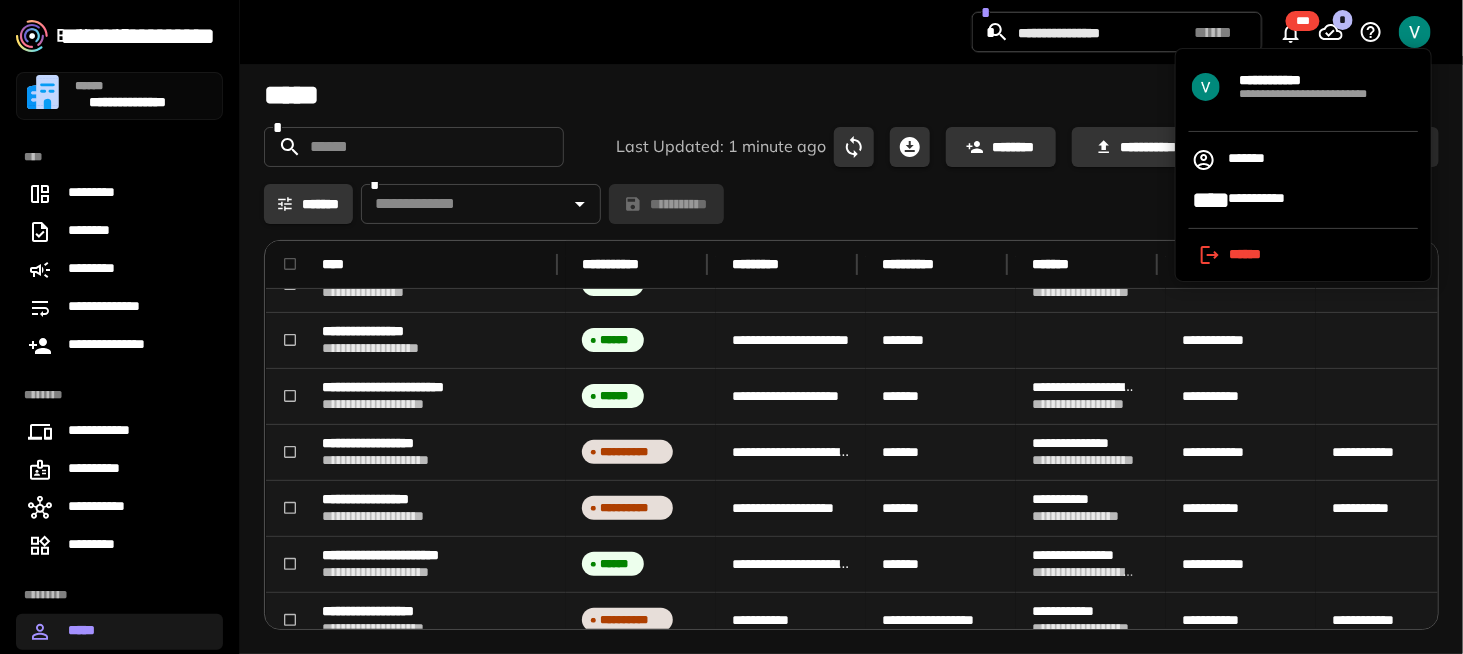 click on "*******" at bounding box center (1247, 160) 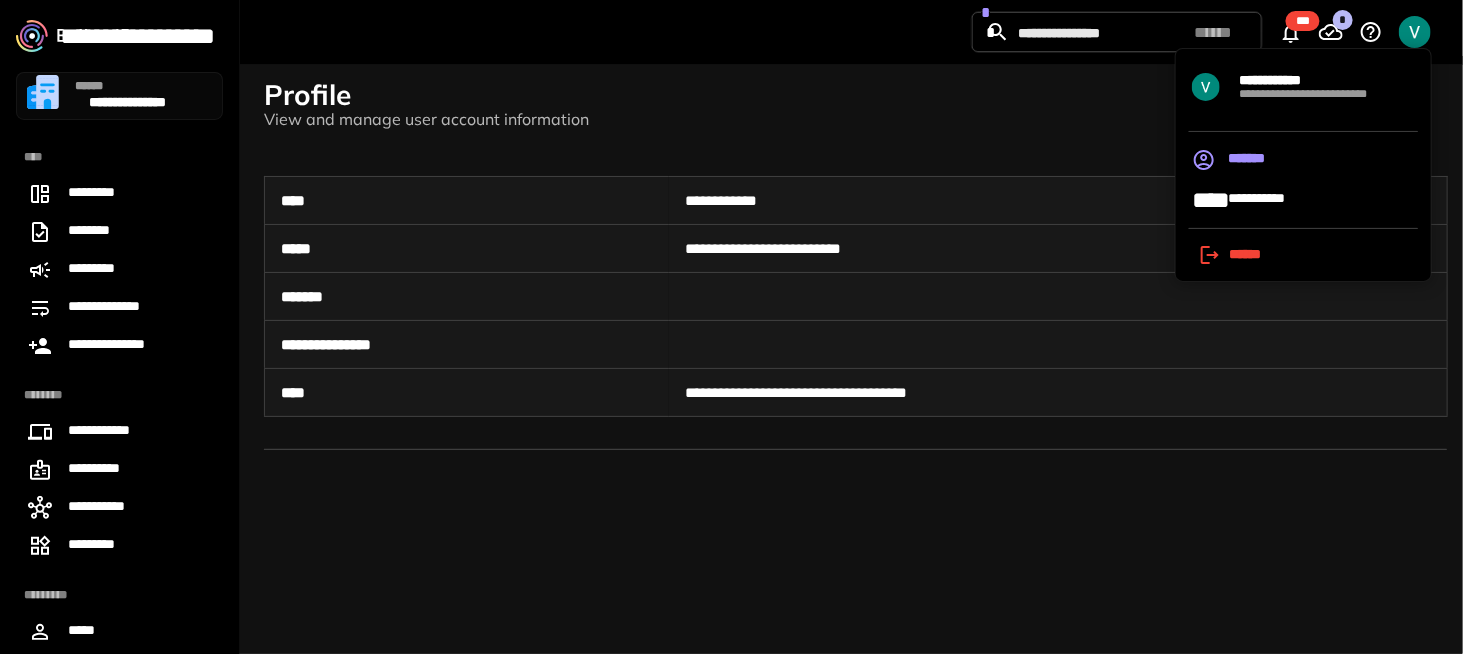 click at bounding box center [731, 327] 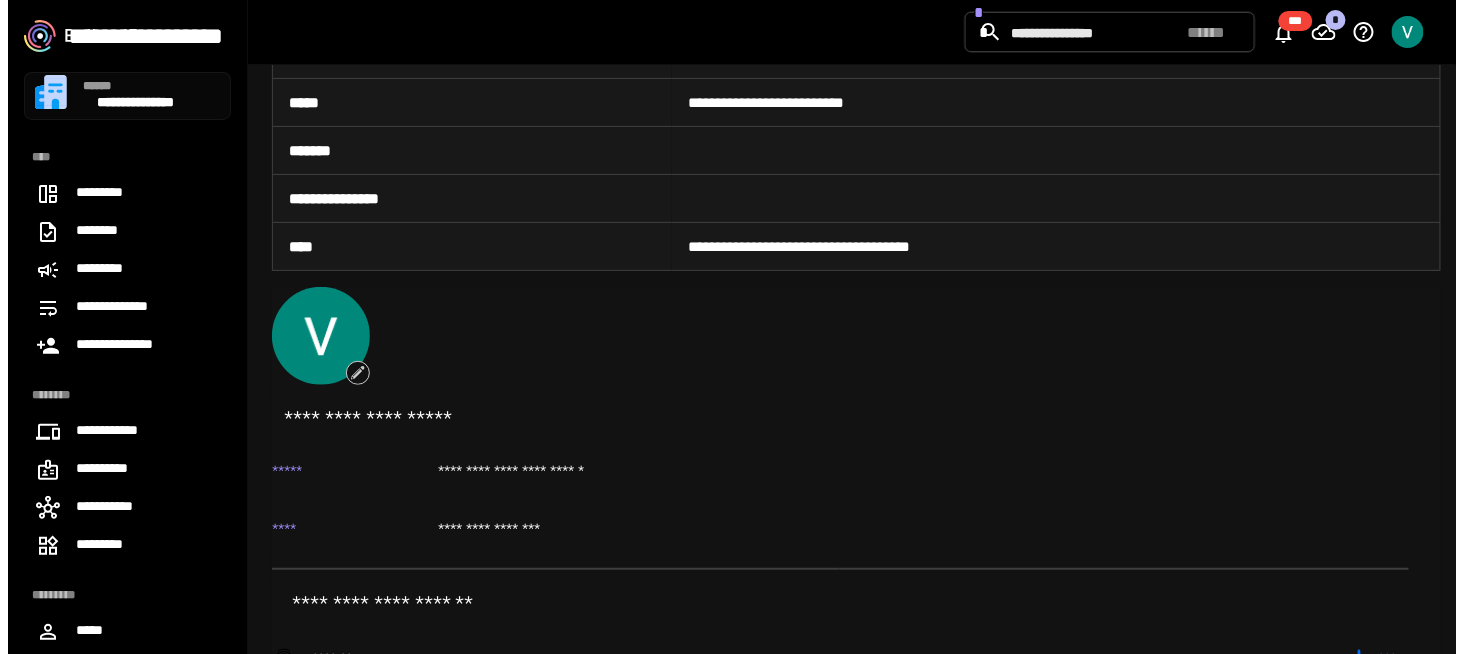 scroll, scrollTop: 0, scrollLeft: 0, axis: both 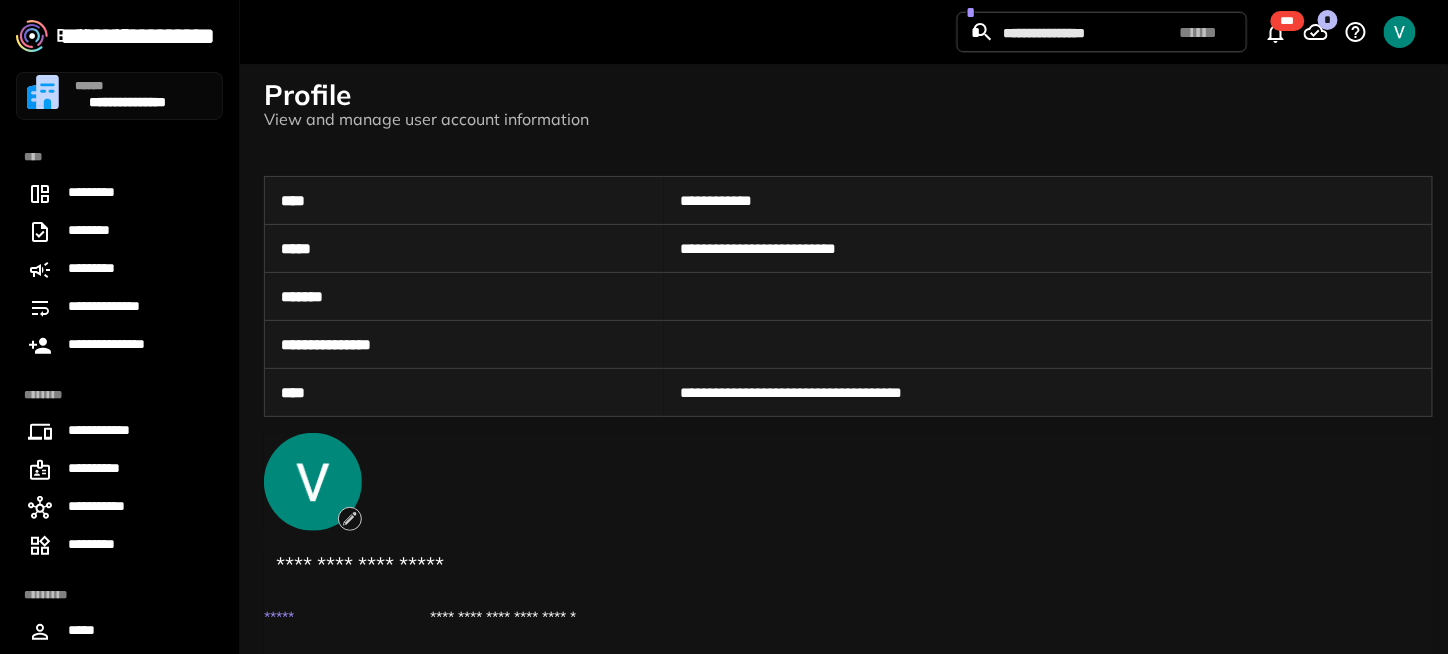 type 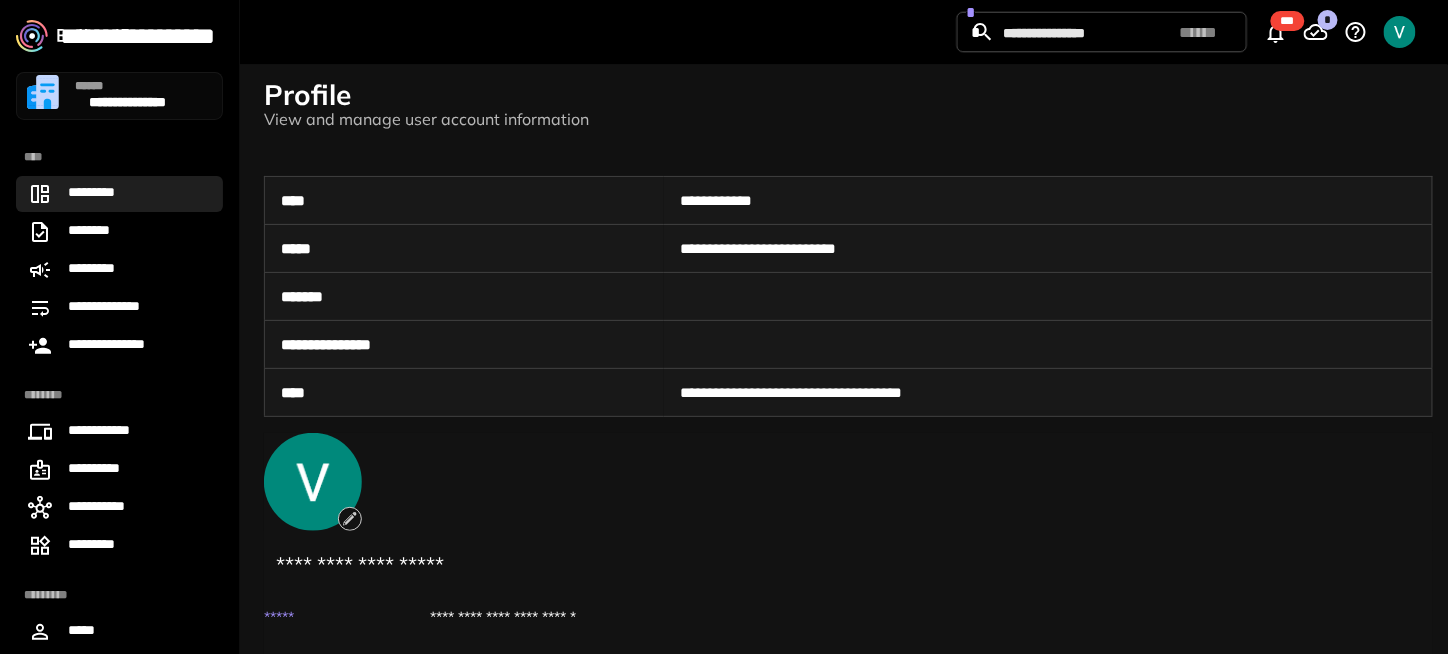 drag, startPoint x: 156, startPoint y: 145, endPoint x: 100, endPoint y: 201, distance: 79.19596 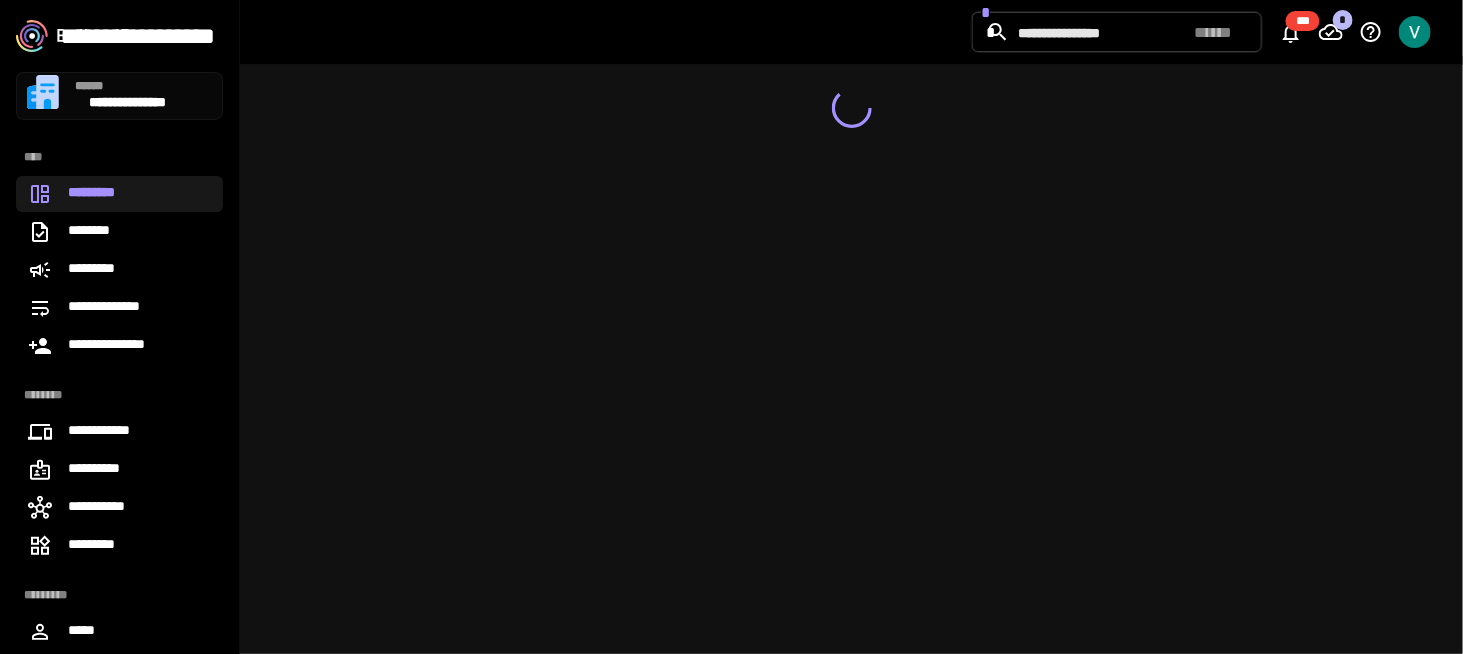 click on "*********" at bounding box center (104, 194) 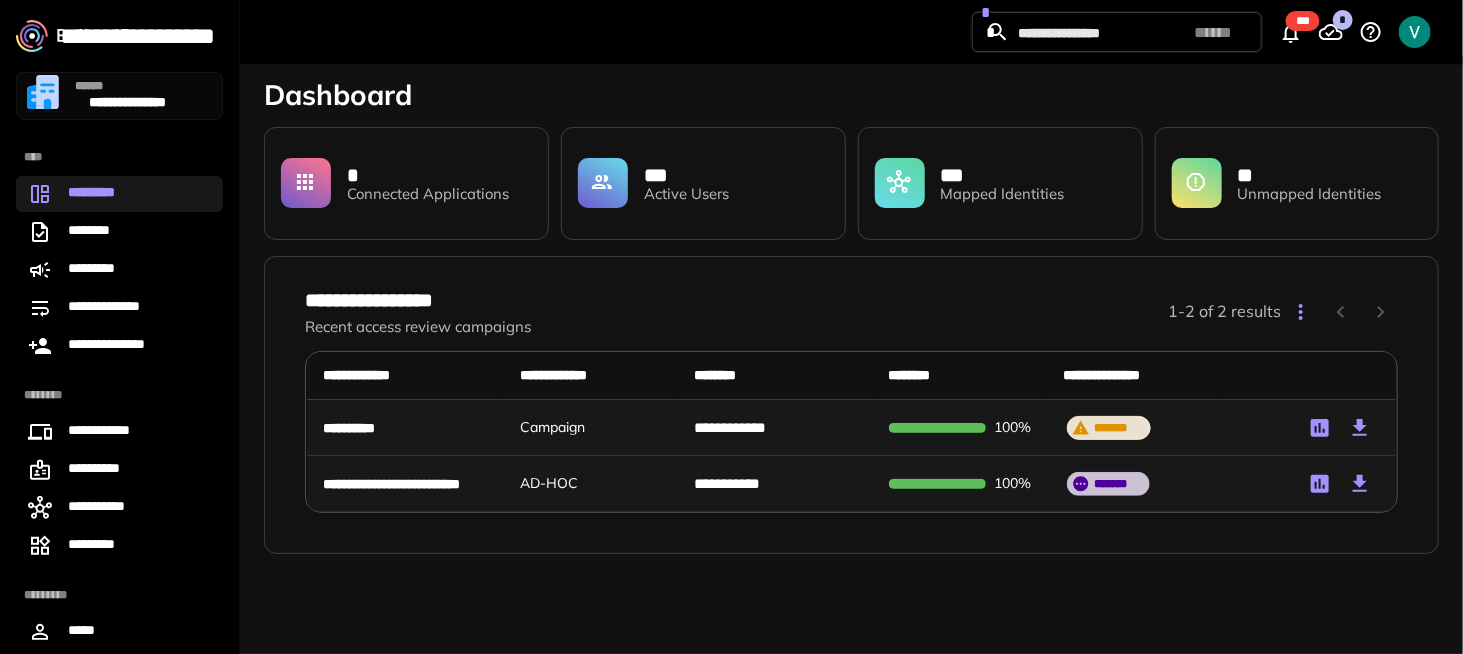 drag, startPoint x: 348, startPoint y: 25, endPoint x: 308, endPoint y: 27, distance: 40.04997 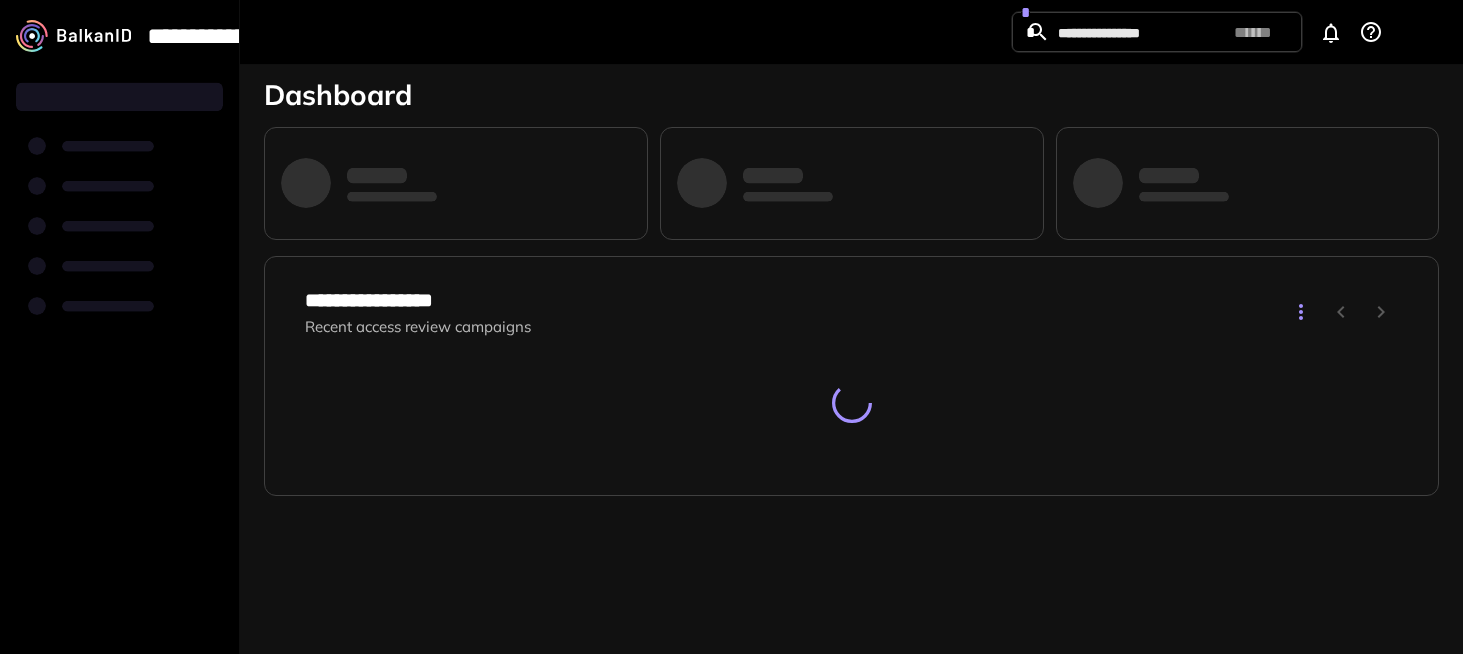 scroll, scrollTop: 0, scrollLeft: 0, axis: both 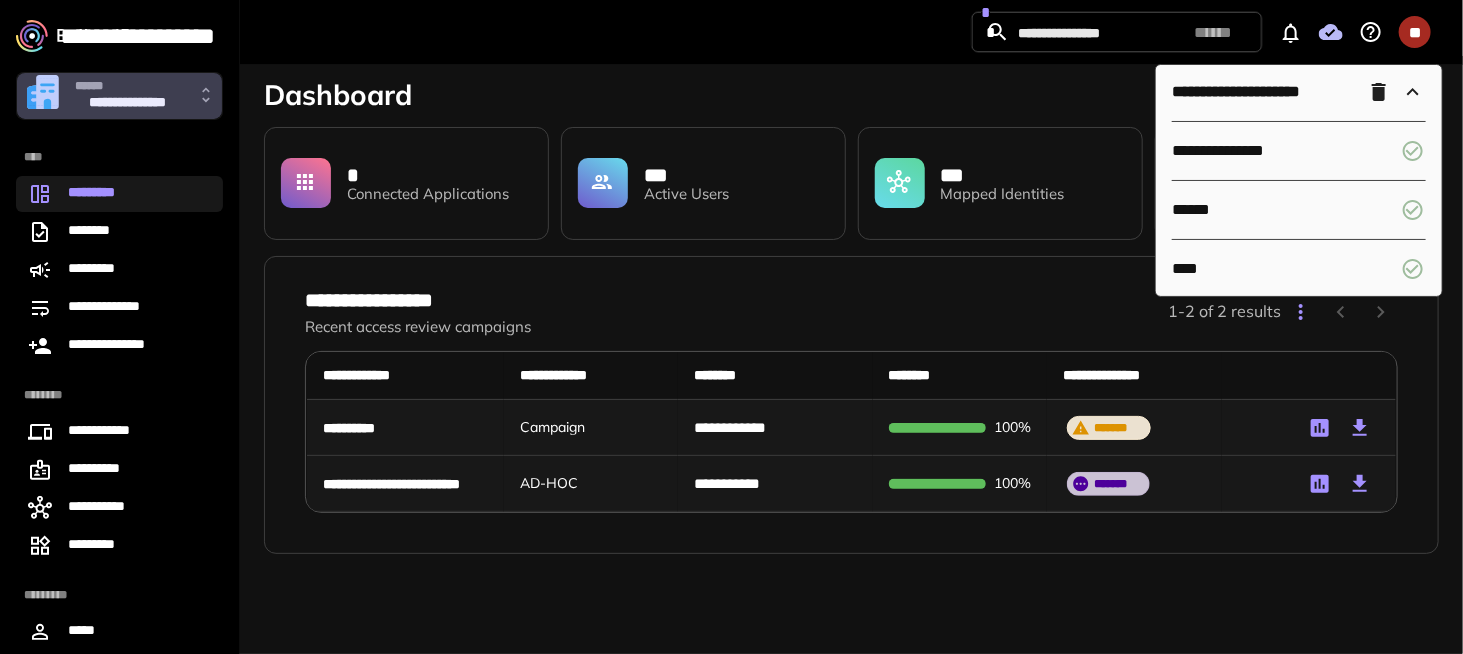 click on "**********" at bounding box center [119, 96] 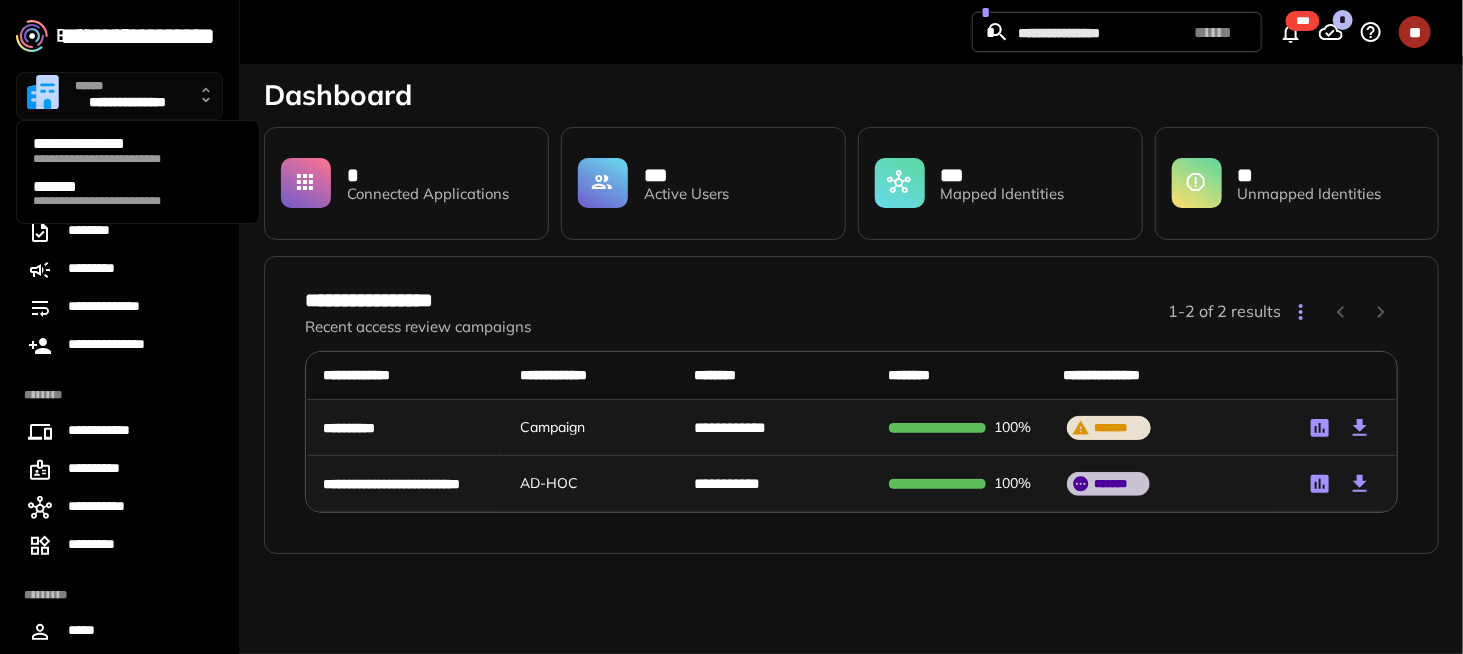 click on "**********" at bounding box center (138, 201) 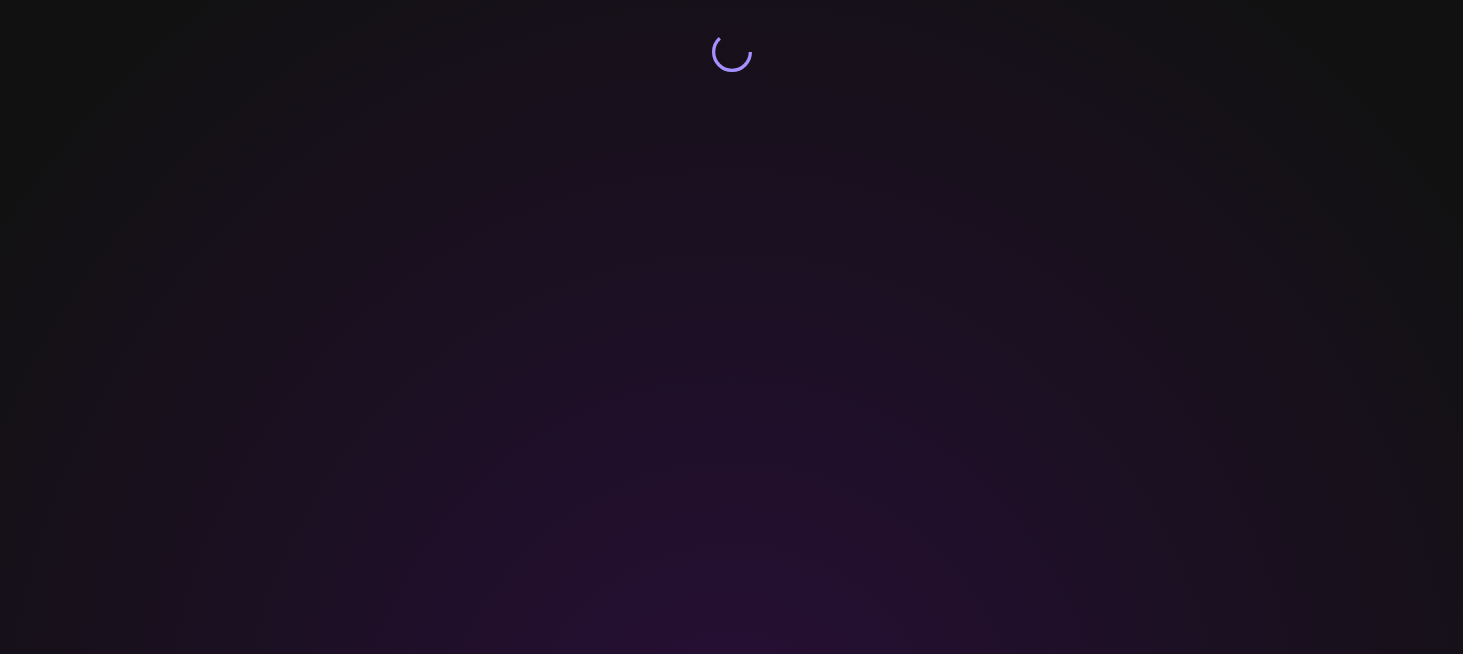 scroll, scrollTop: 0, scrollLeft: 0, axis: both 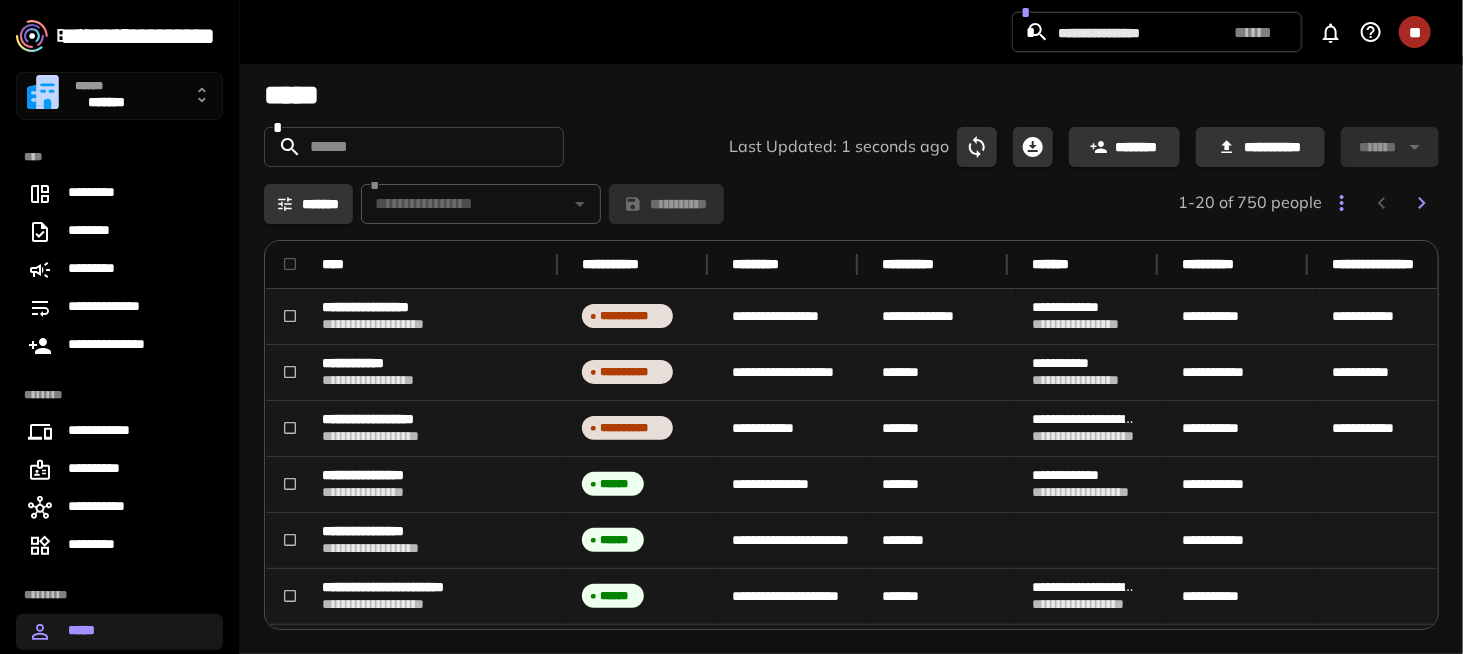 click on "****** *******" at bounding box center [119, 96] 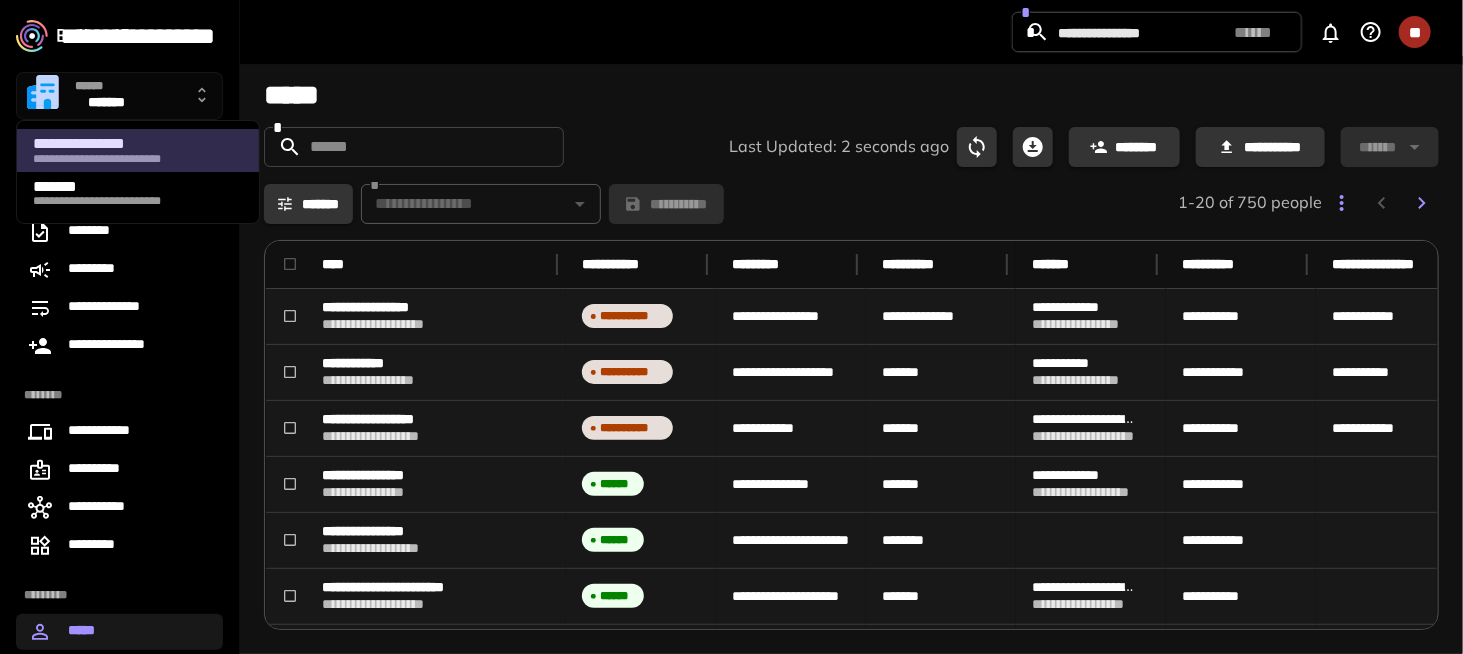 click on "**********" at bounding box center [135, 144] 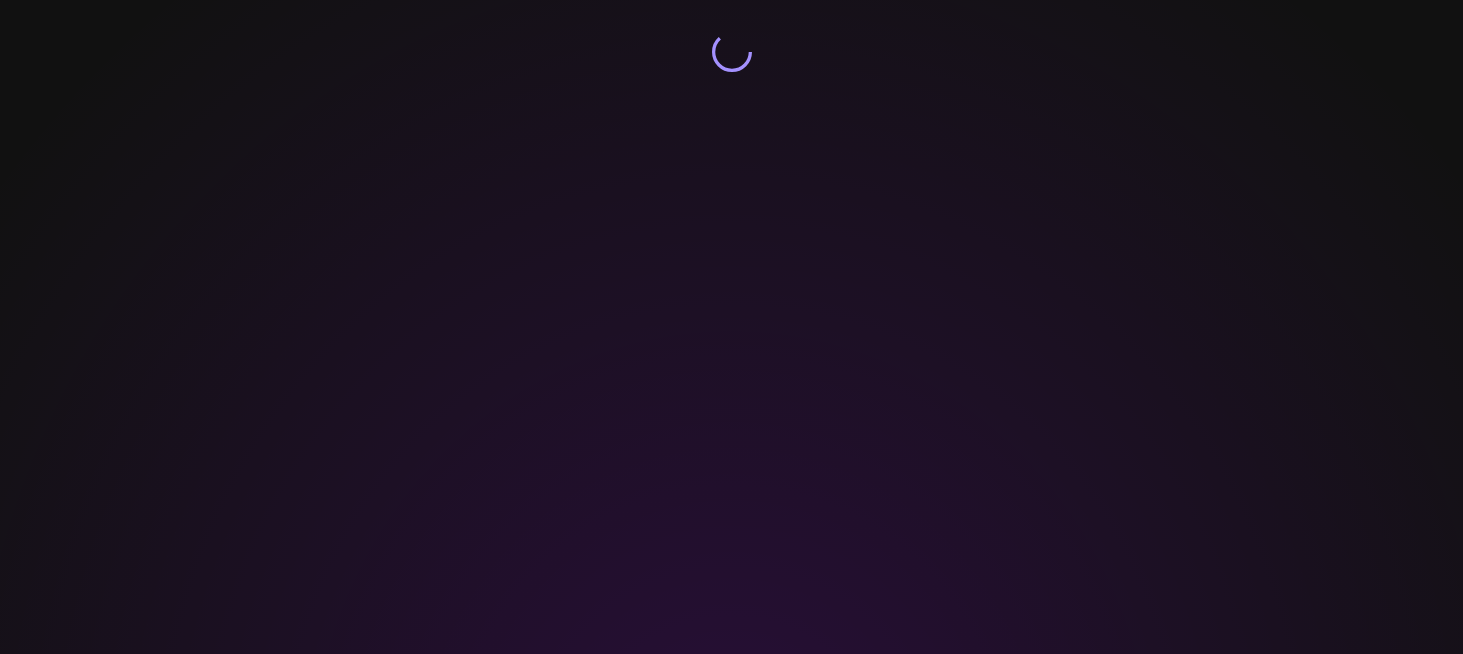 scroll, scrollTop: 0, scrollLeft: 0, axis: both 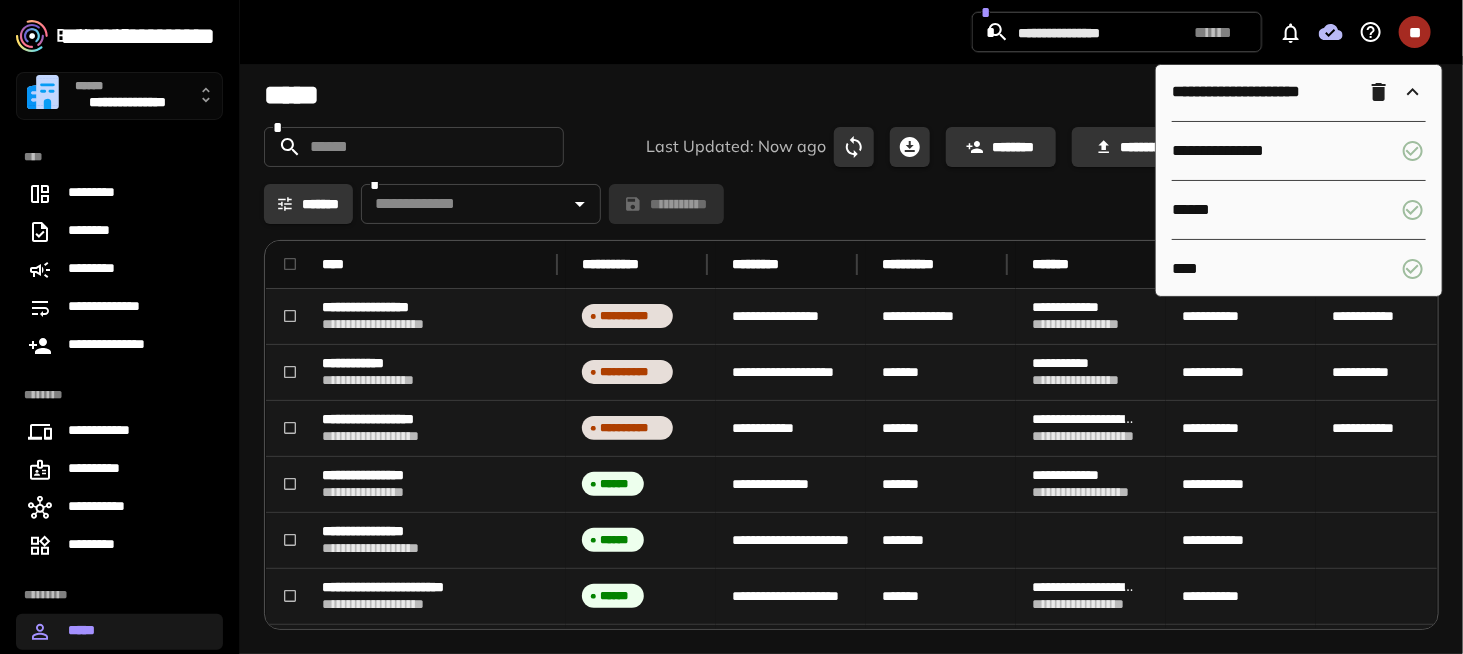 click on "*****" at bounding box center [851, 95] 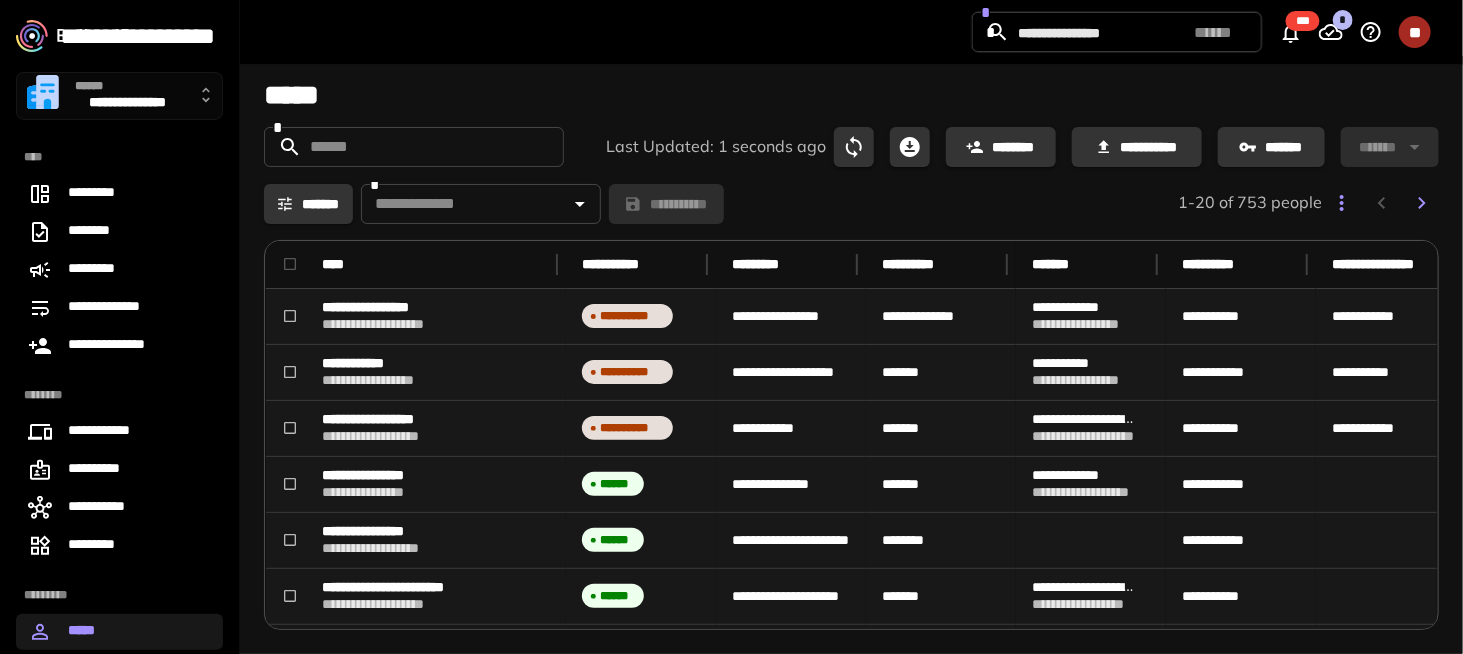 click on "**********" at bounding box center (127, 104) 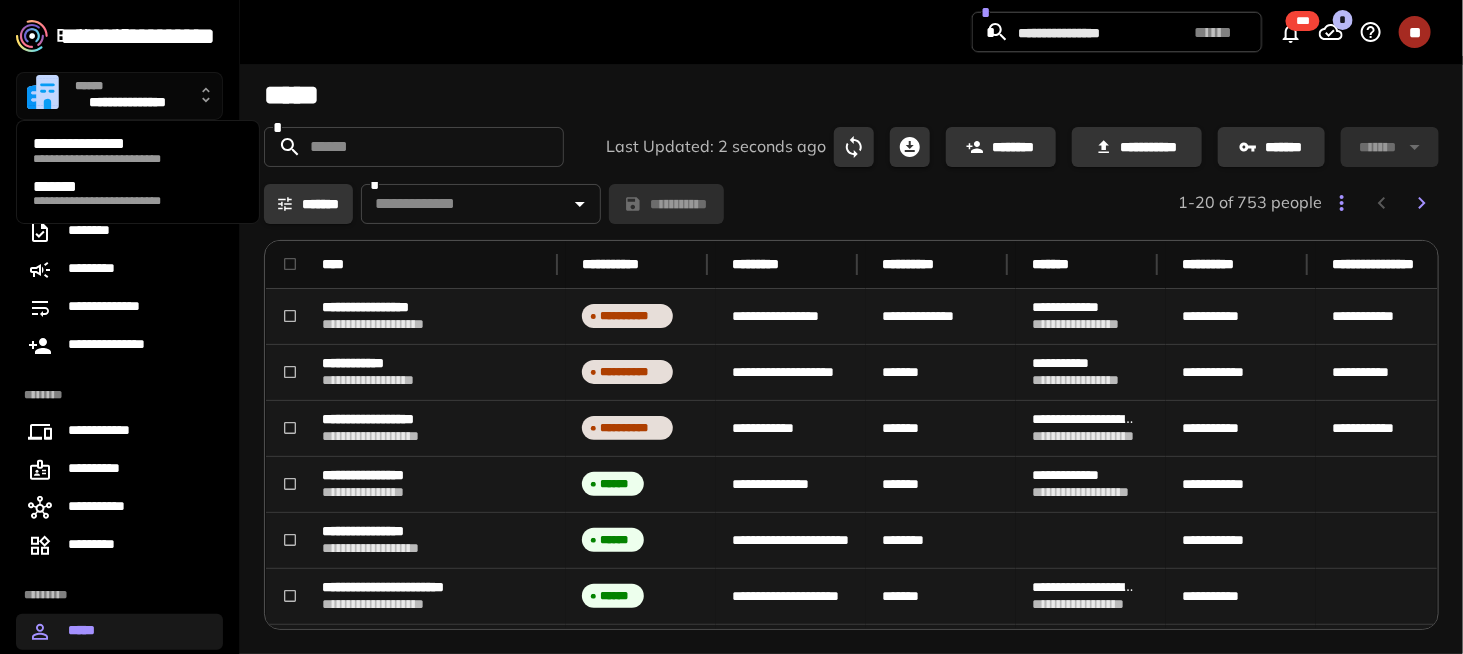 click on "**********" at bounding box center (138, 193) 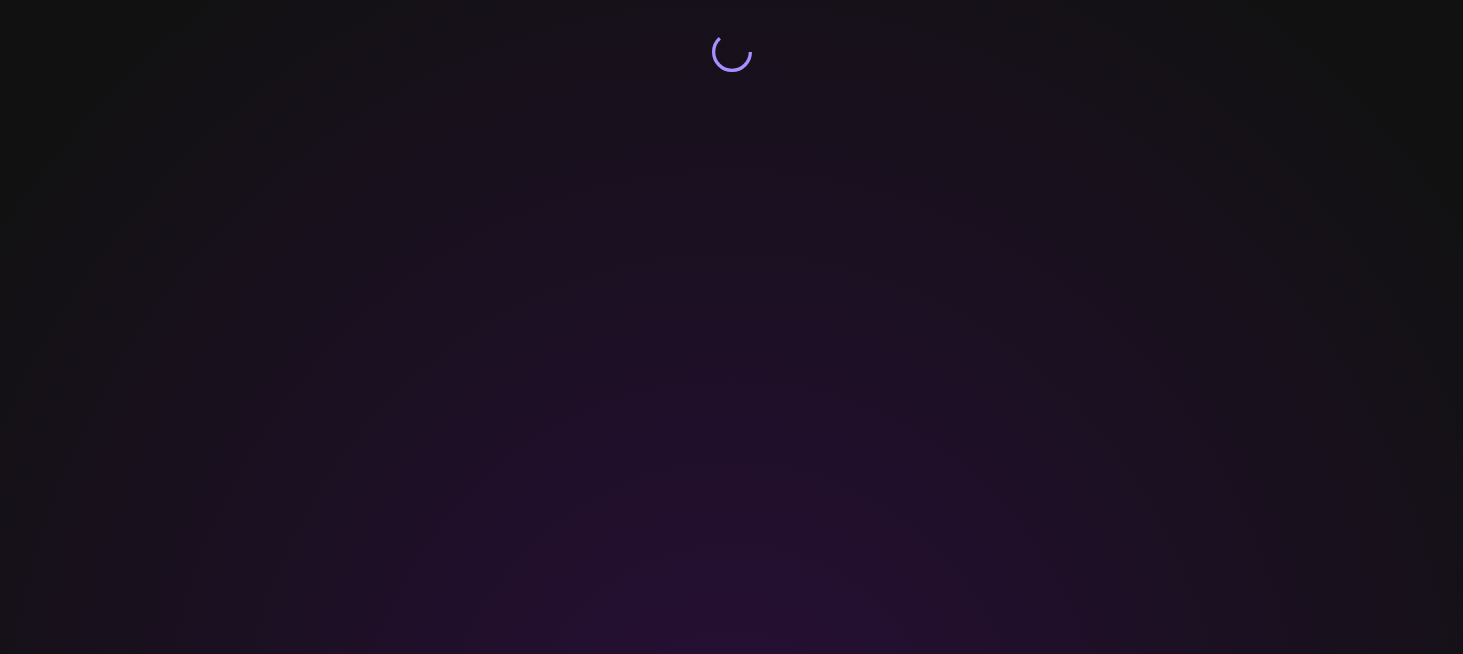 scroll, scrollTop: 0, scrollLeft: 0, axis: both 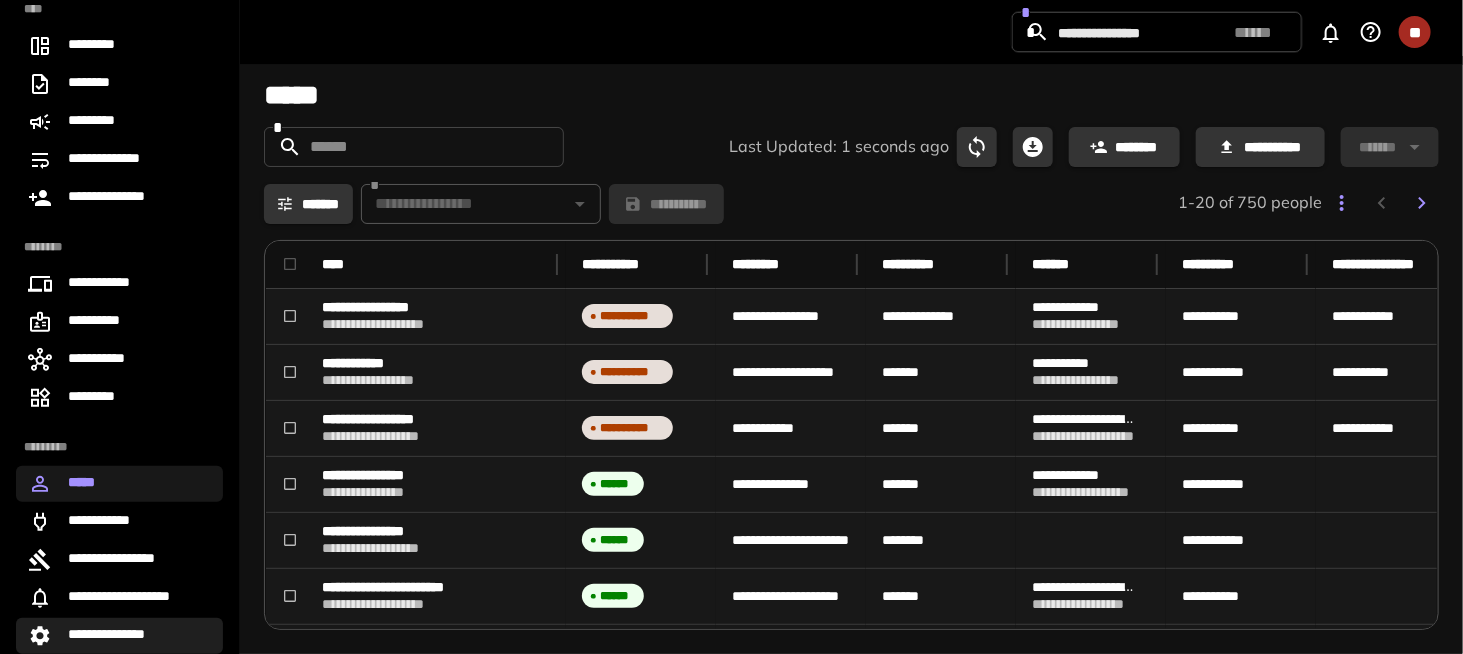 click on "**********" at bounding box center [115, 636] 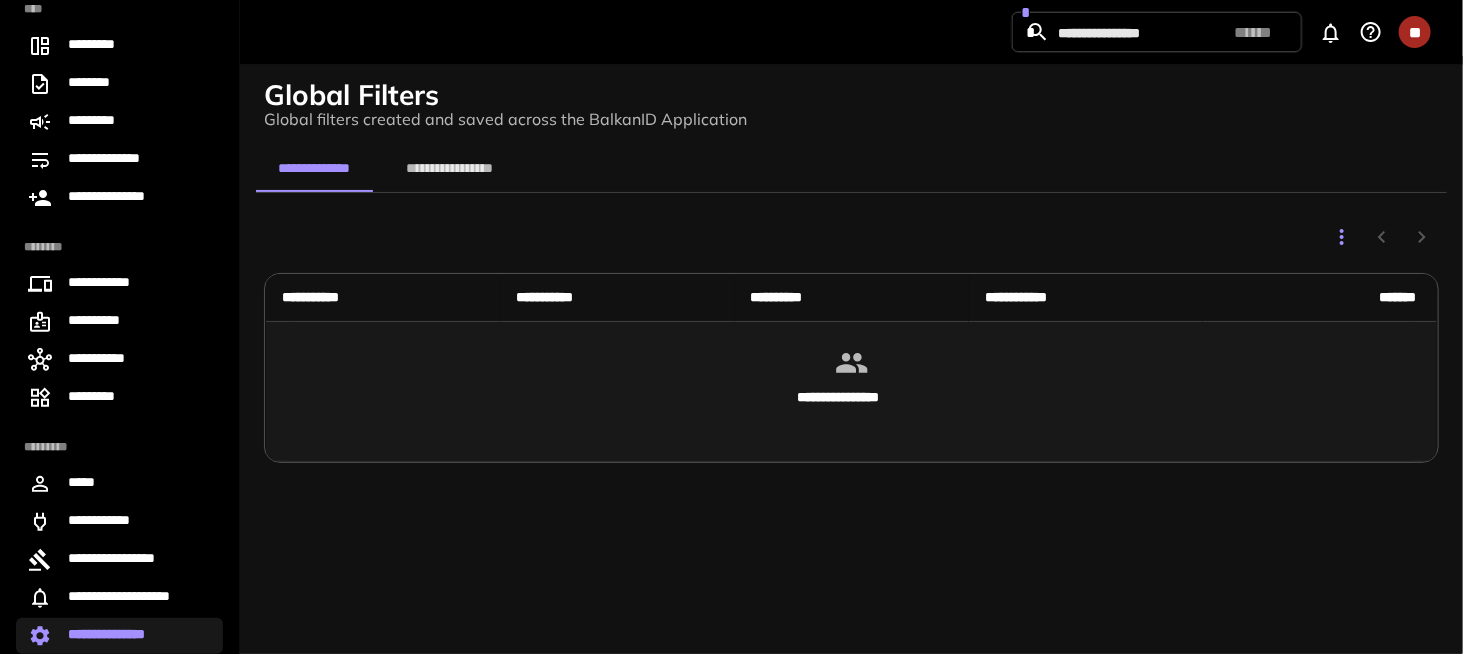 click on "**********" at bounding box center [449, 168] 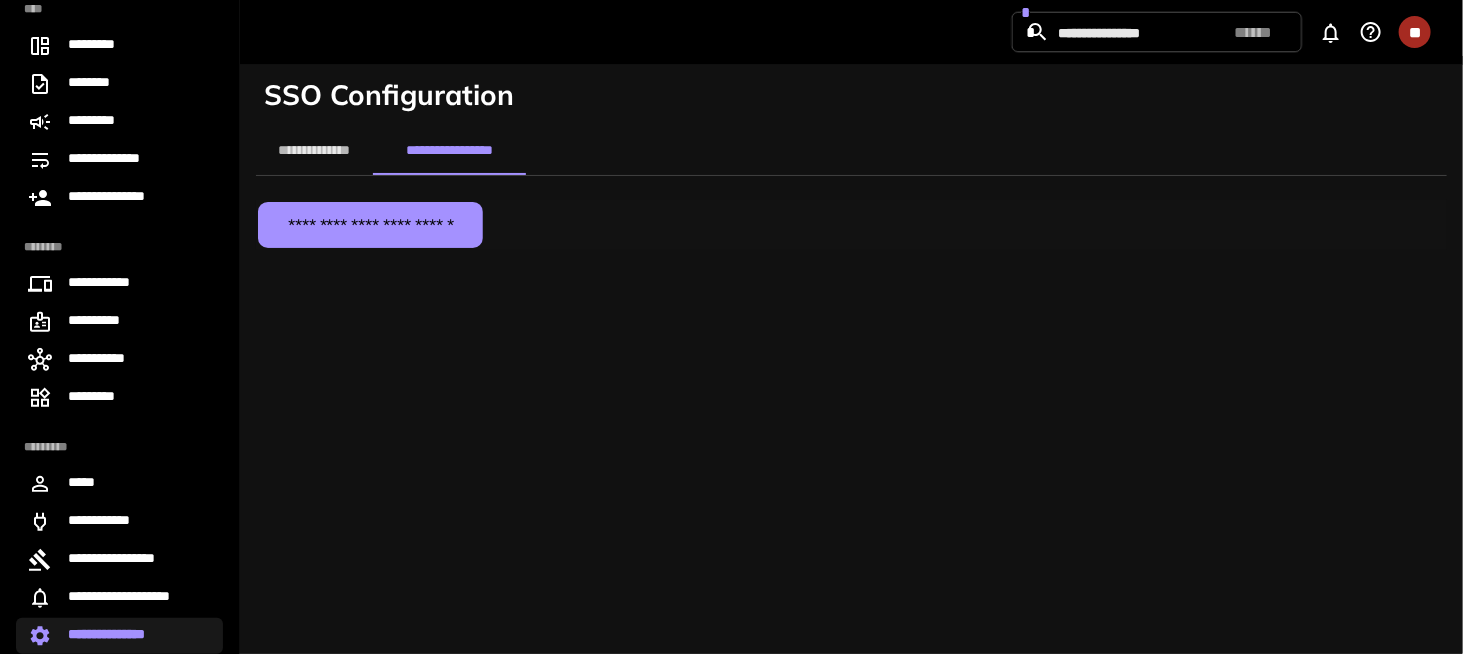 click on "**********" at bounding box center (370, 225) 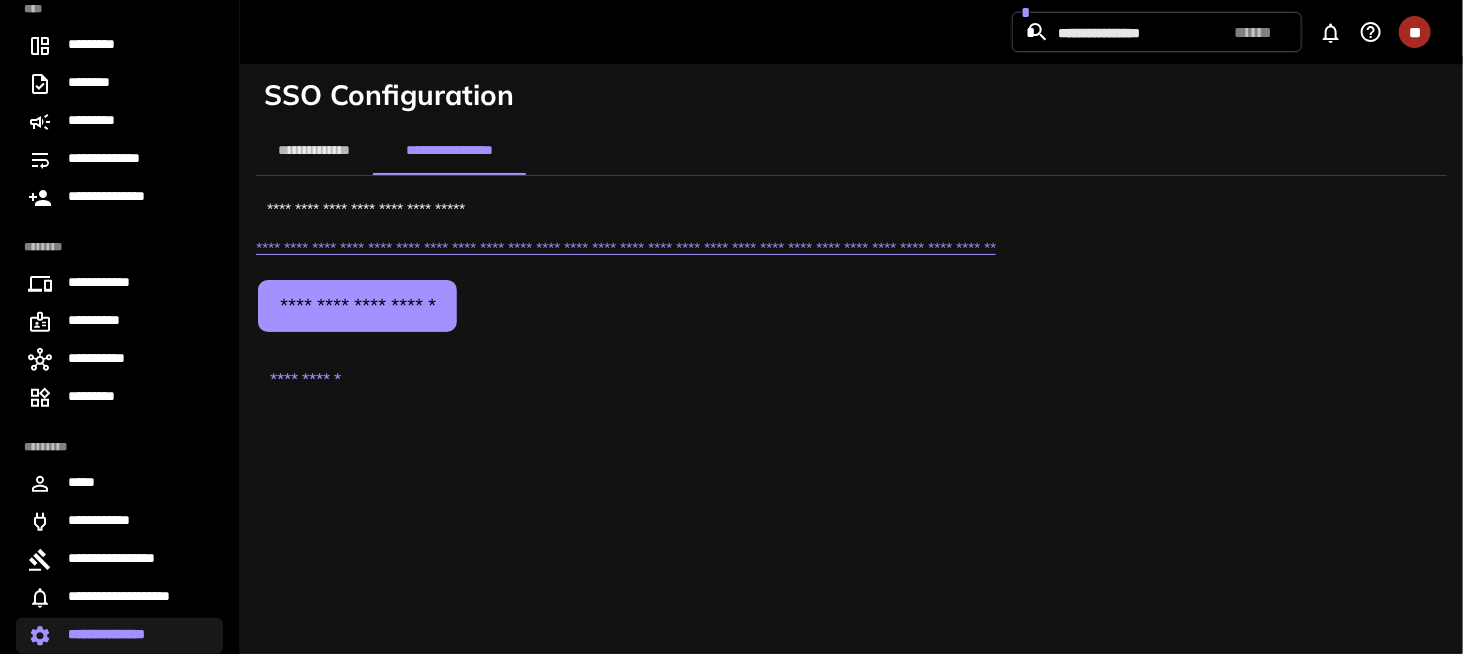 click on "**********" at bounding box center (0, 0) 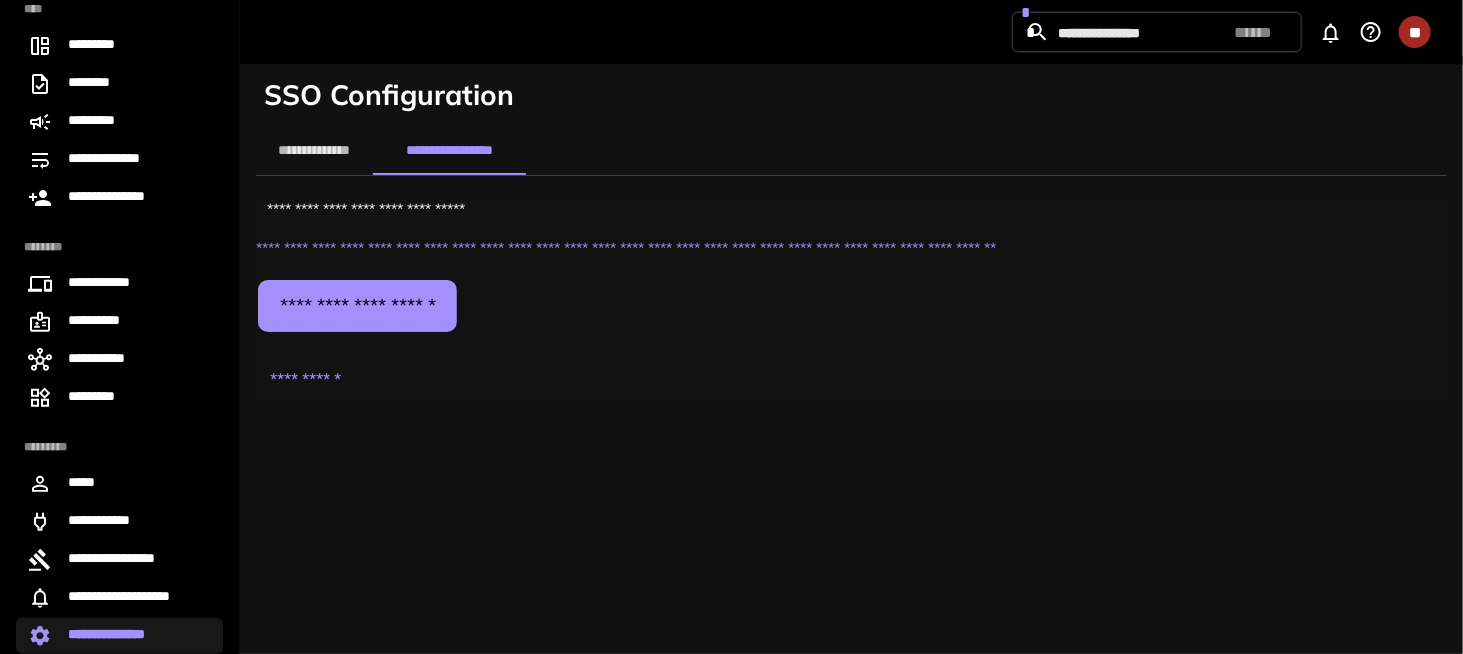 click on "**" at bounding box center [1415, 32] 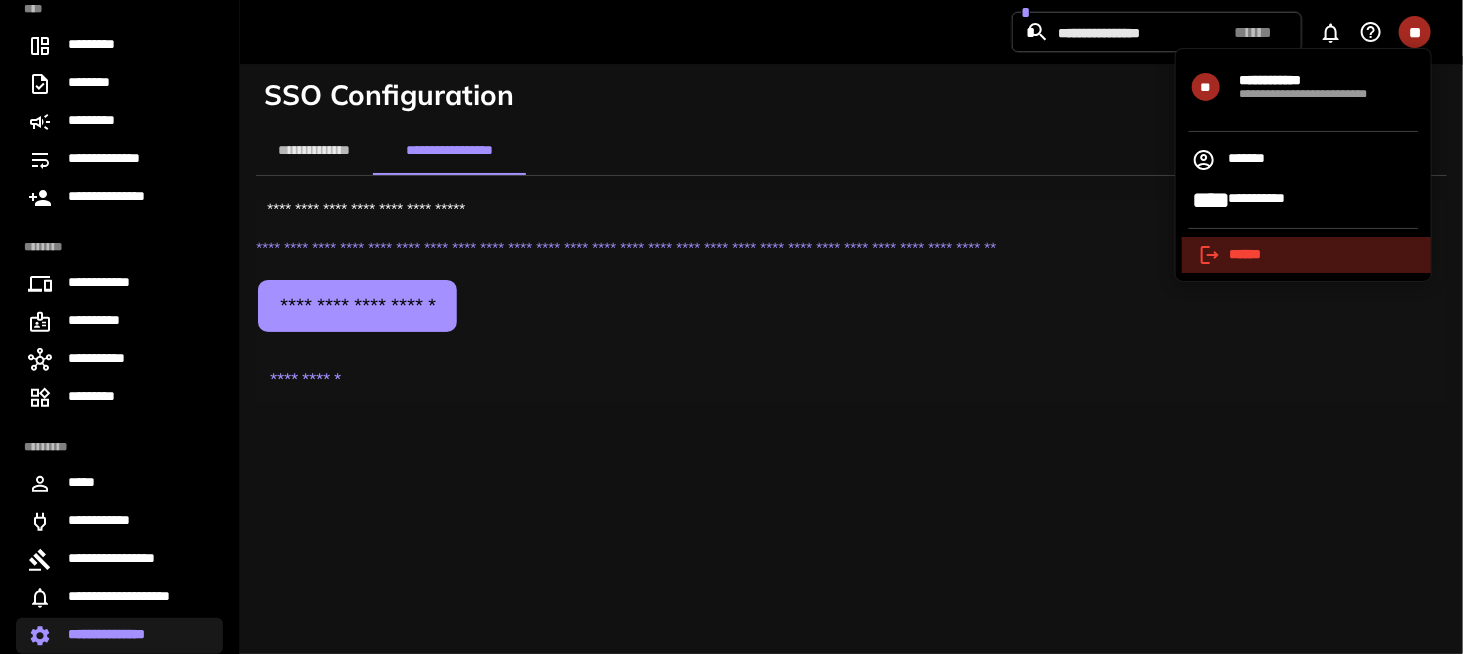 click on "******" at bounding box center [1306, 255] 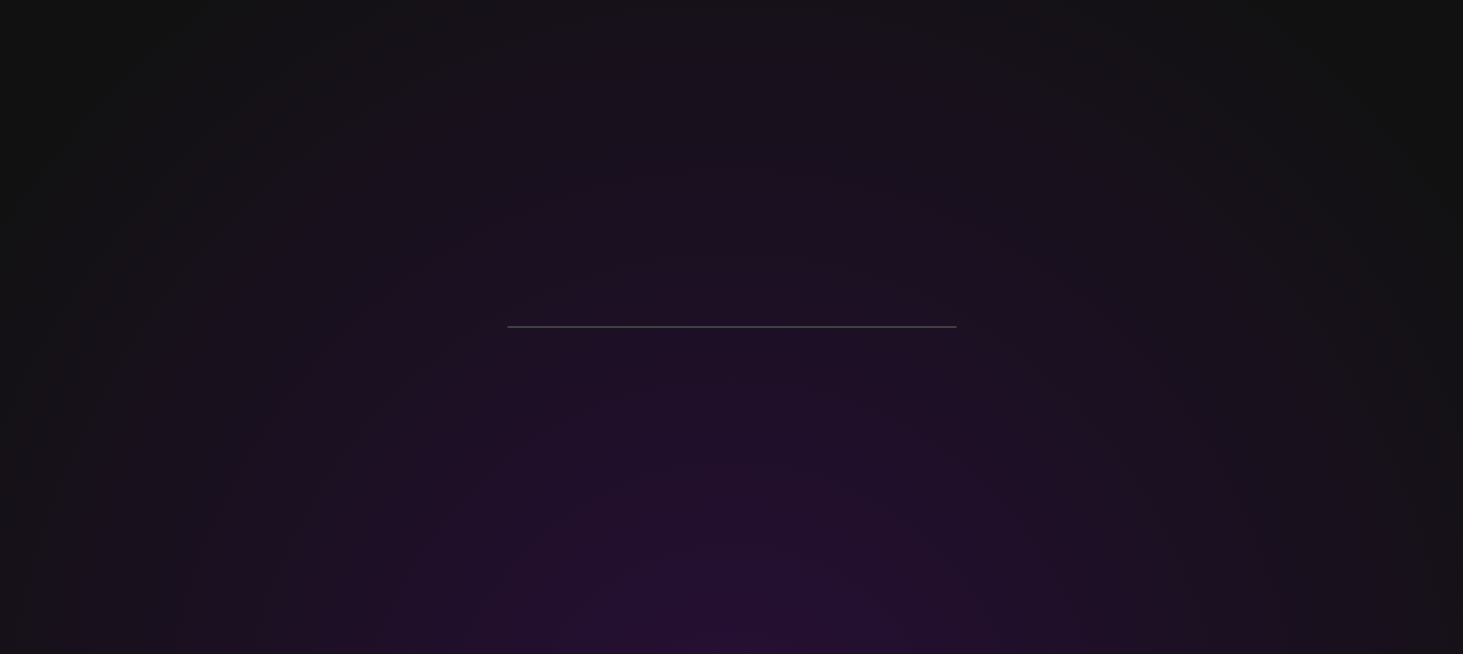 scroll, scrollTop: 0, scrollLeft: 0, axis: both 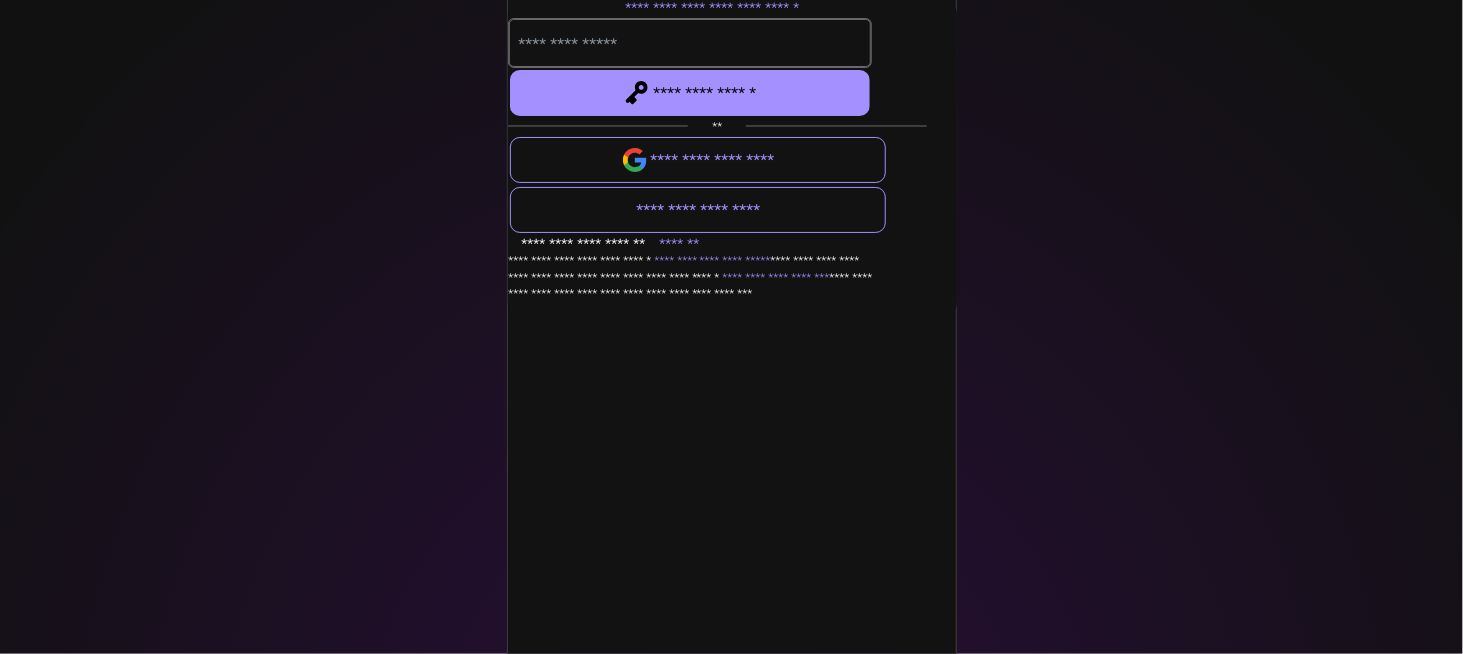click at bounding box center (690, 44) 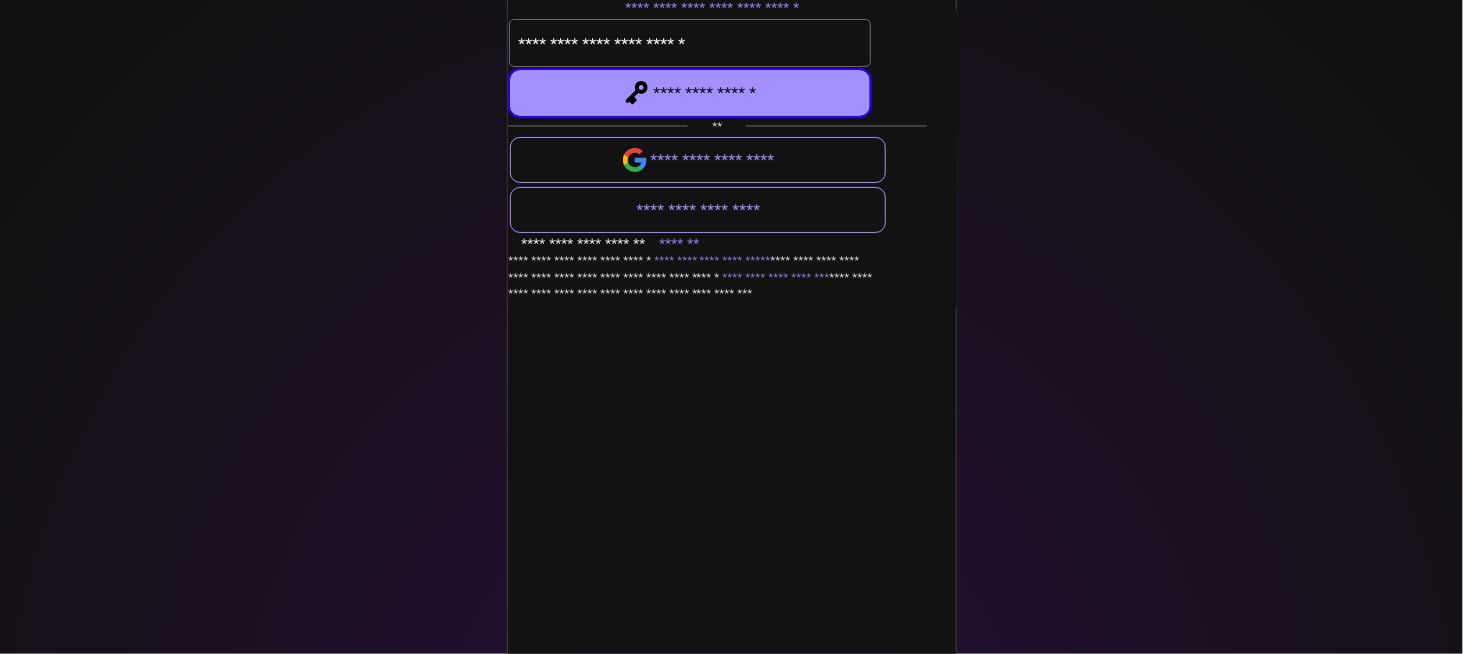 click on "**********" at bounding box center [690, 93] 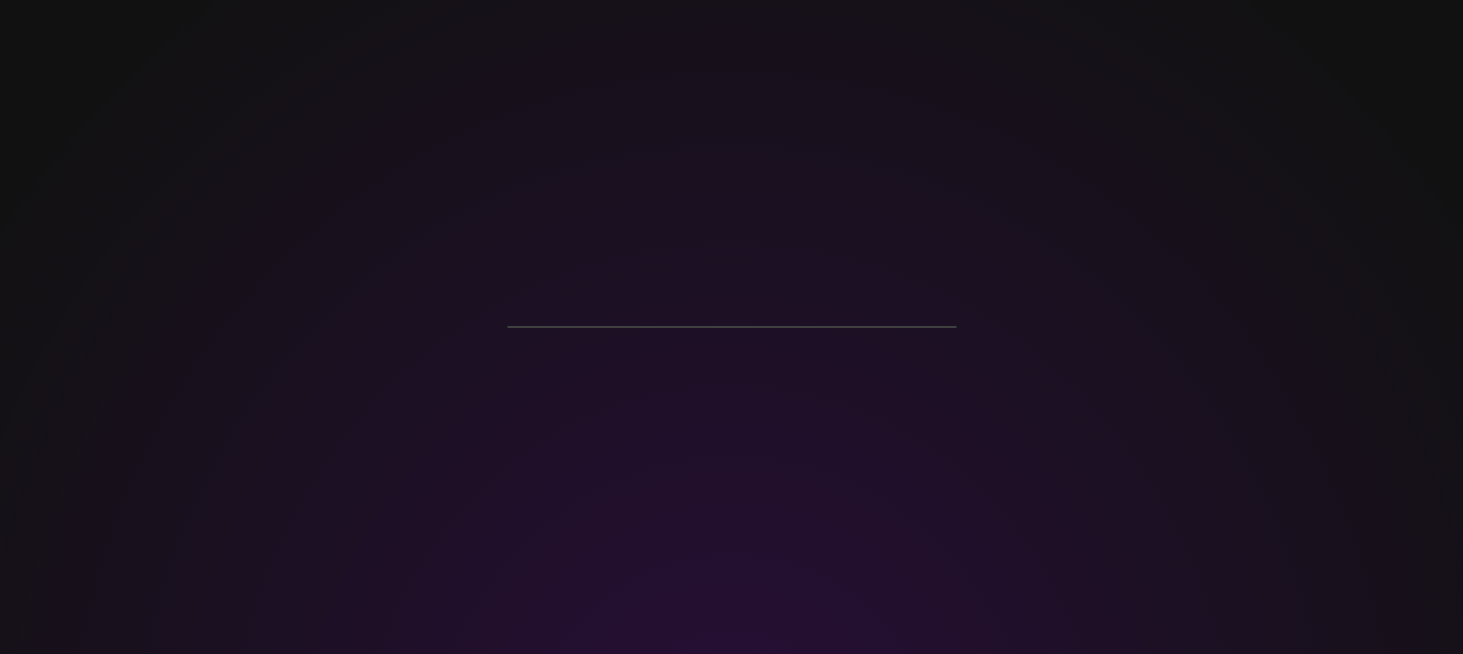 scroll, scrollTop: 0, scrollLeft: 0, axis: both 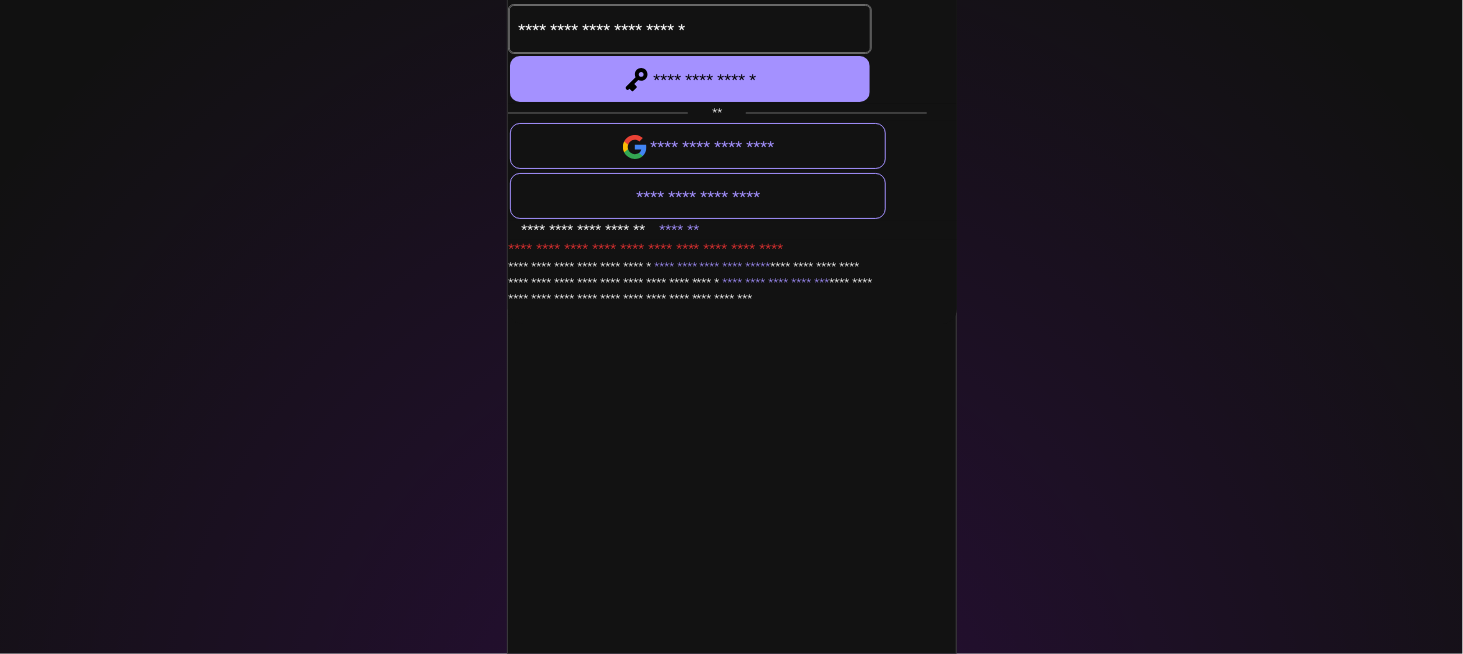 click on "**********" at bounding box center (732, 282) 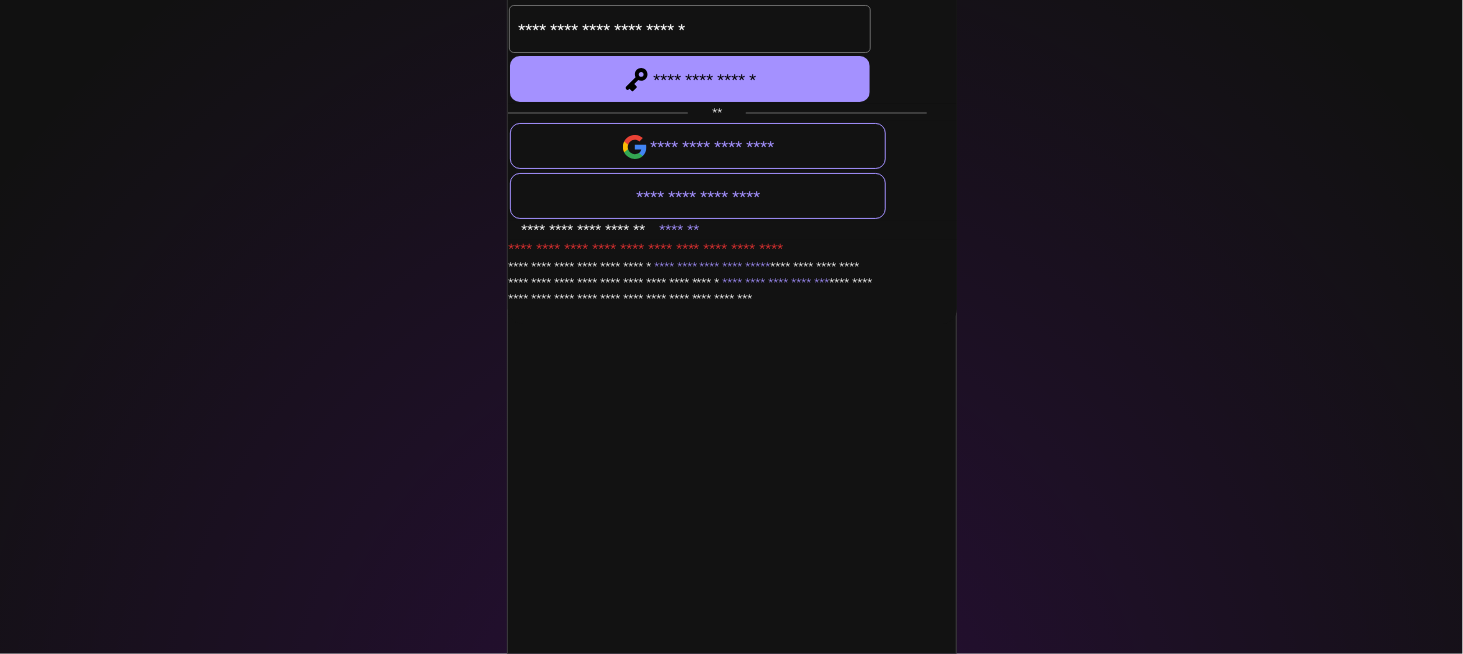 click on "**********" at bounding box center (732, 282) 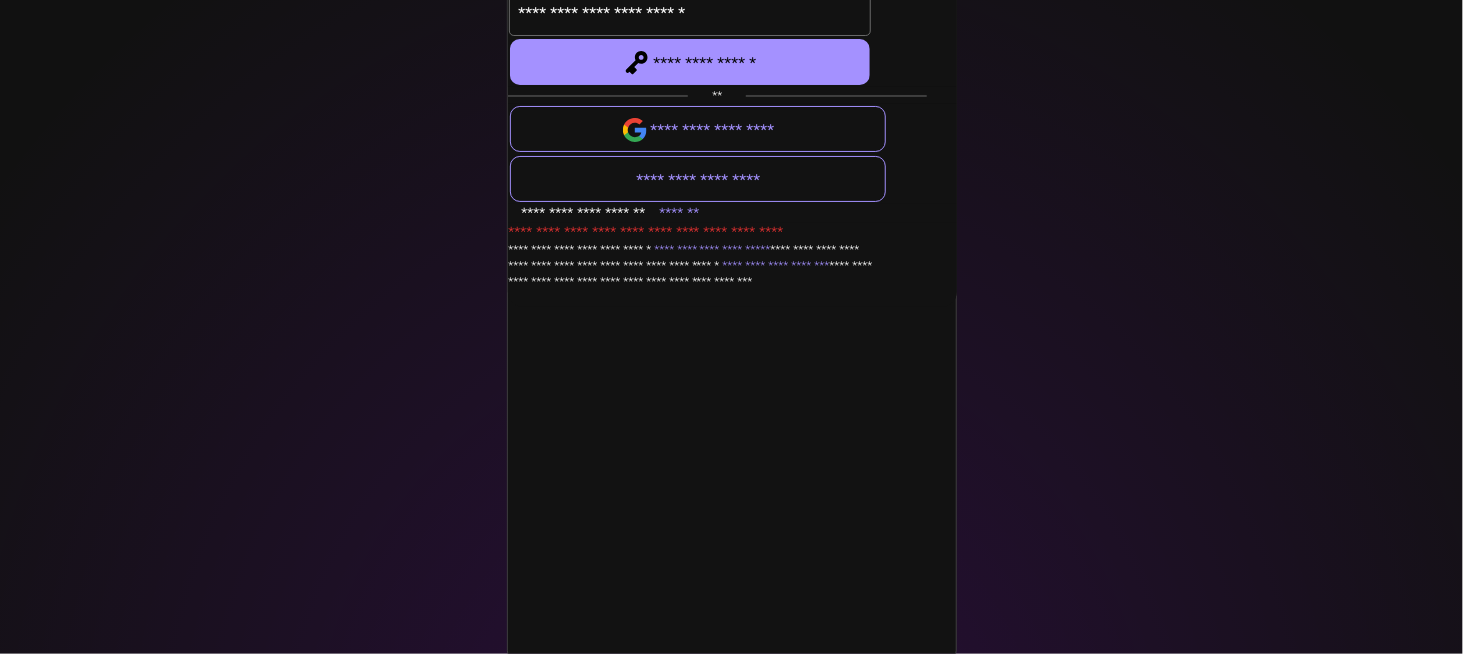 scroll, scrollTop: 19, scrollLeft: 0, axis: vertical 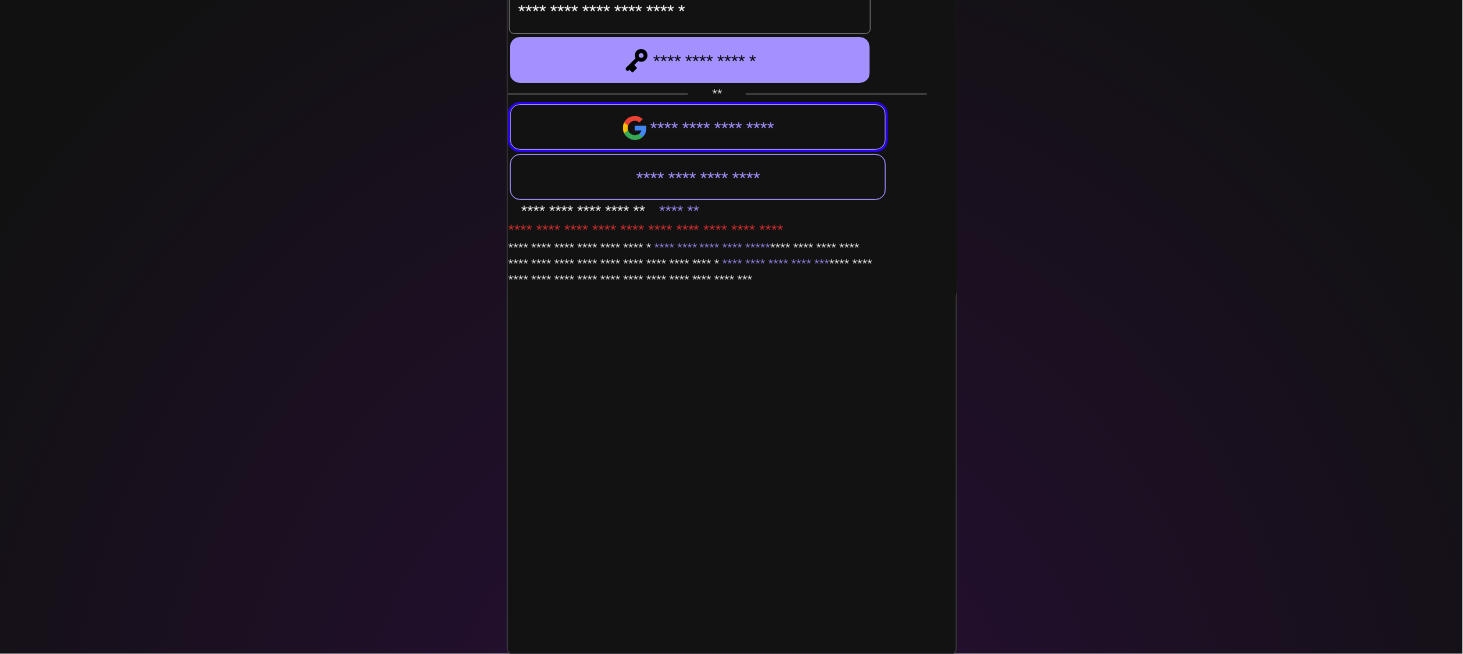 click on "**********" at bounding box center [698, 127] 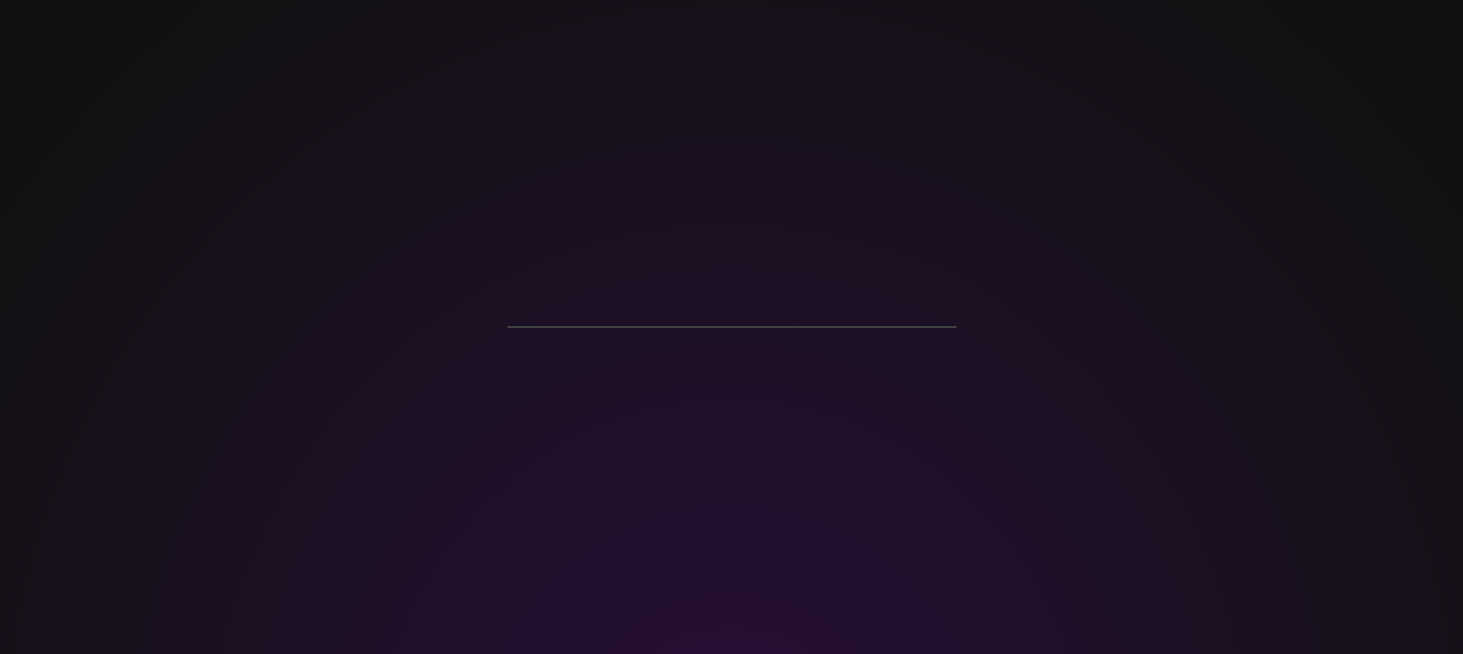 scroll, scrollTop: 0, scrollLeft: 0, axis: both 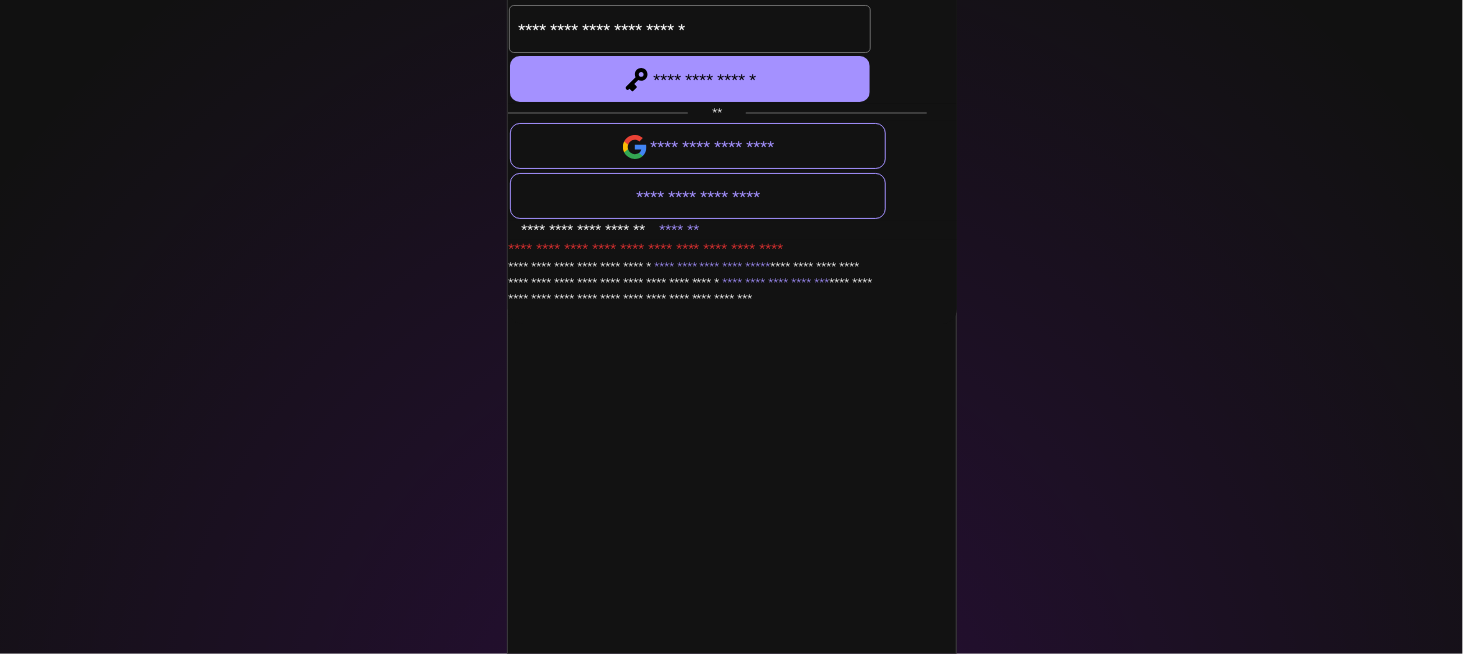click at bounding box center [731, 327] 